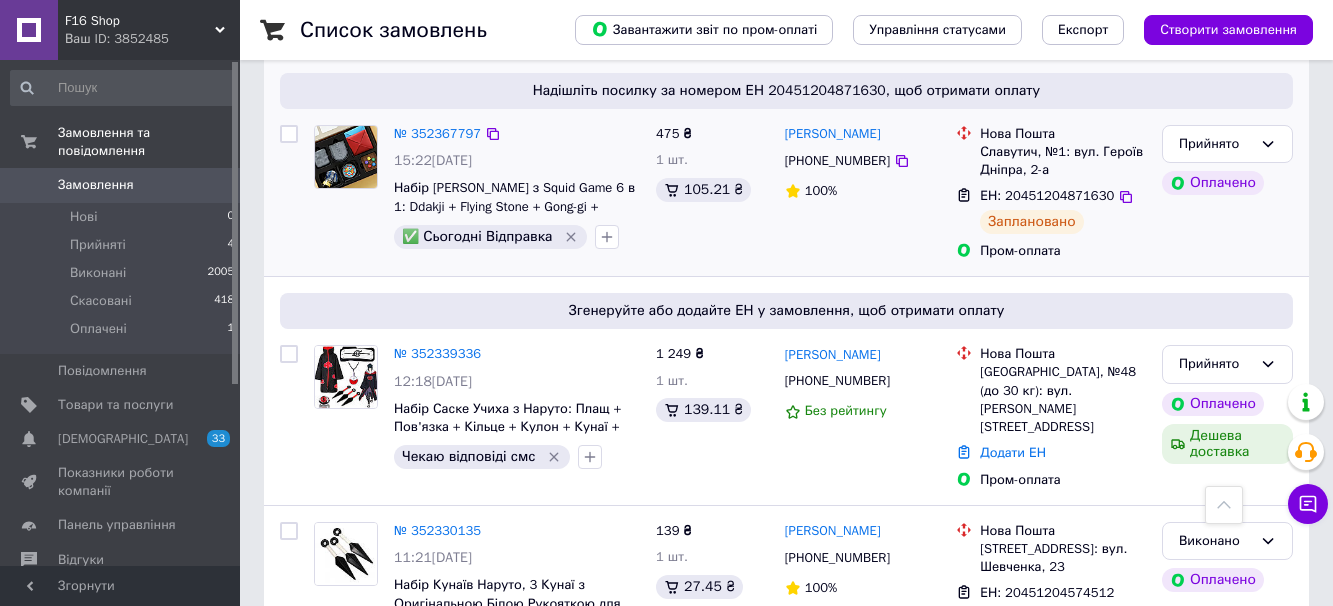 scroll, scrollTop: 1000, scrollLeft: 0, axis: vertical 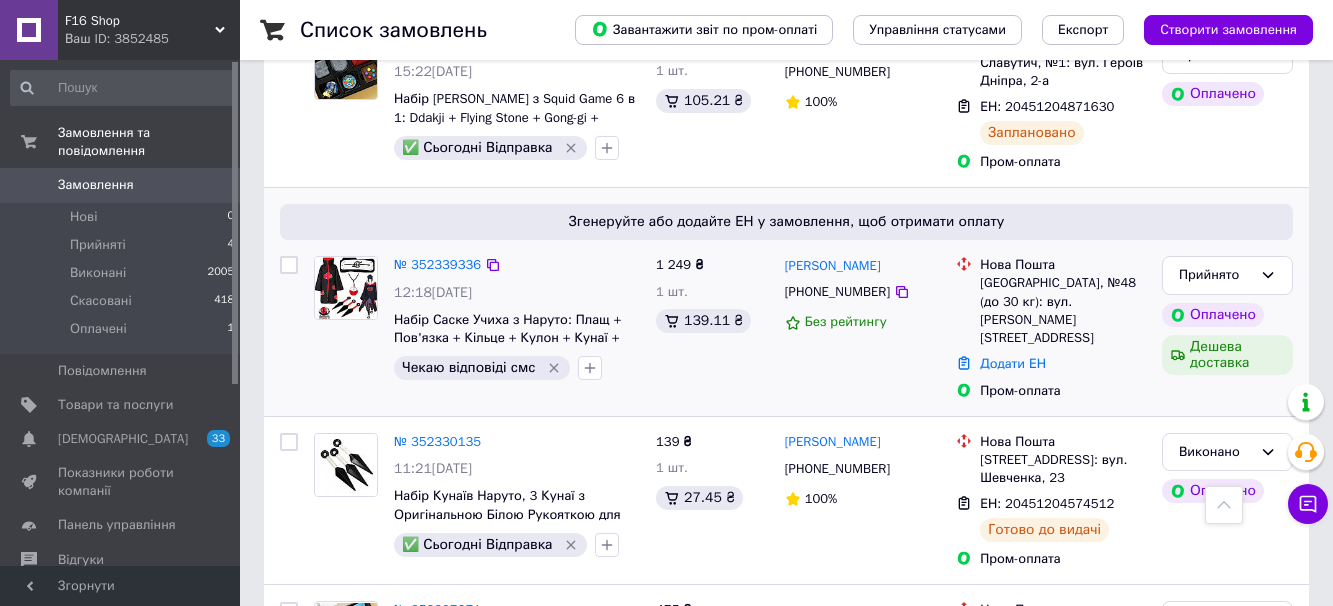 click 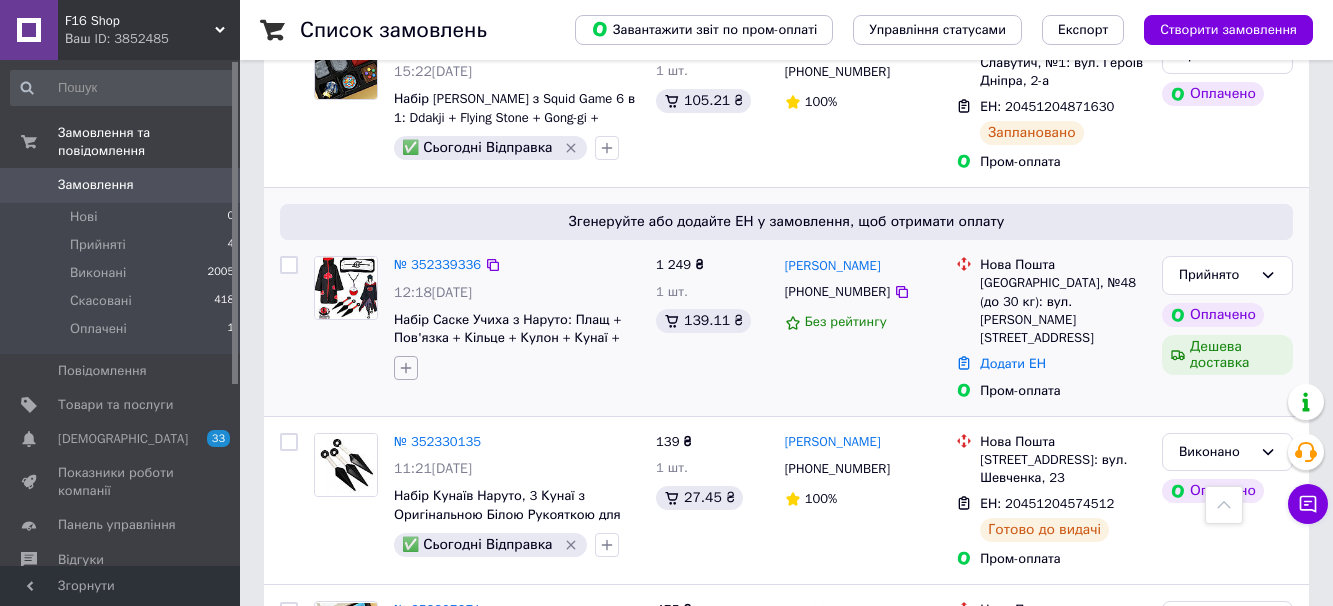 click 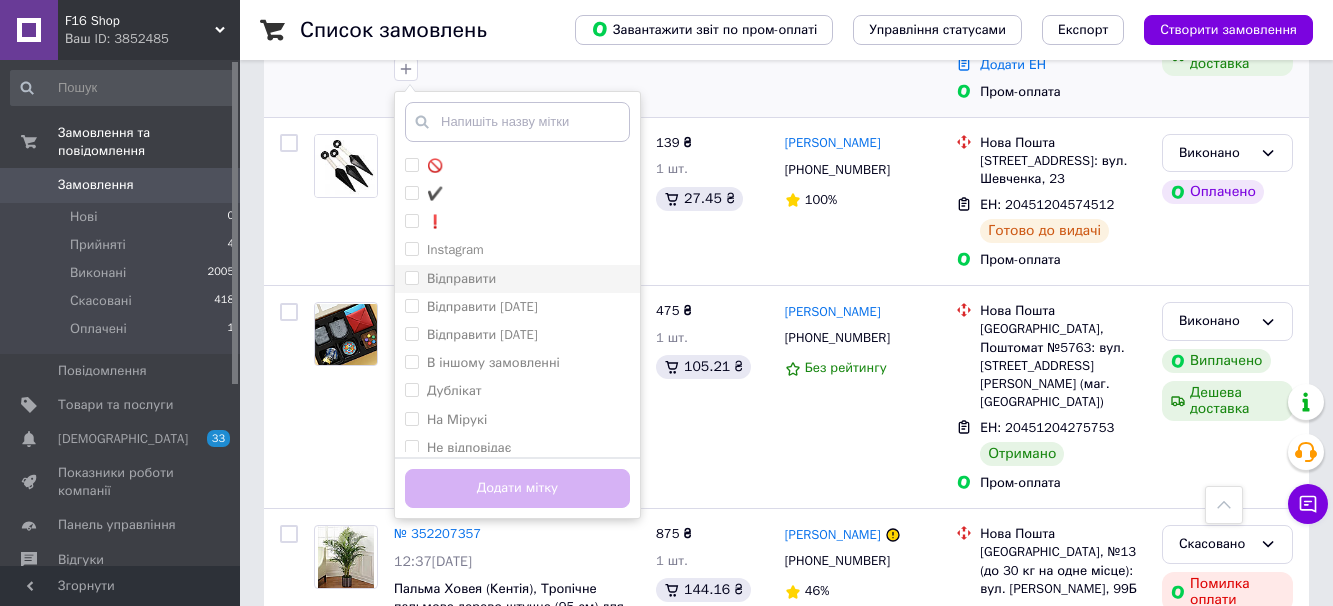 scroll, scrollTop: 1300, scrollLeft: 0, axis: vertical 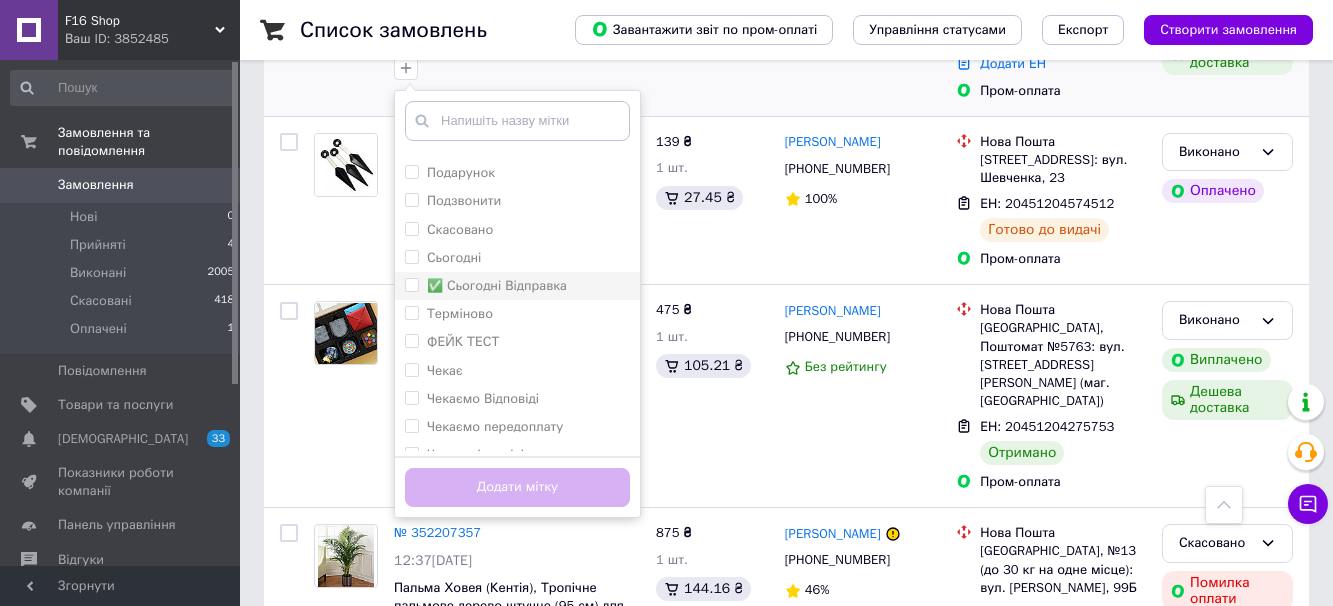 click on "✅ Сьогодні Відправка" at bounding box center (411, 284) 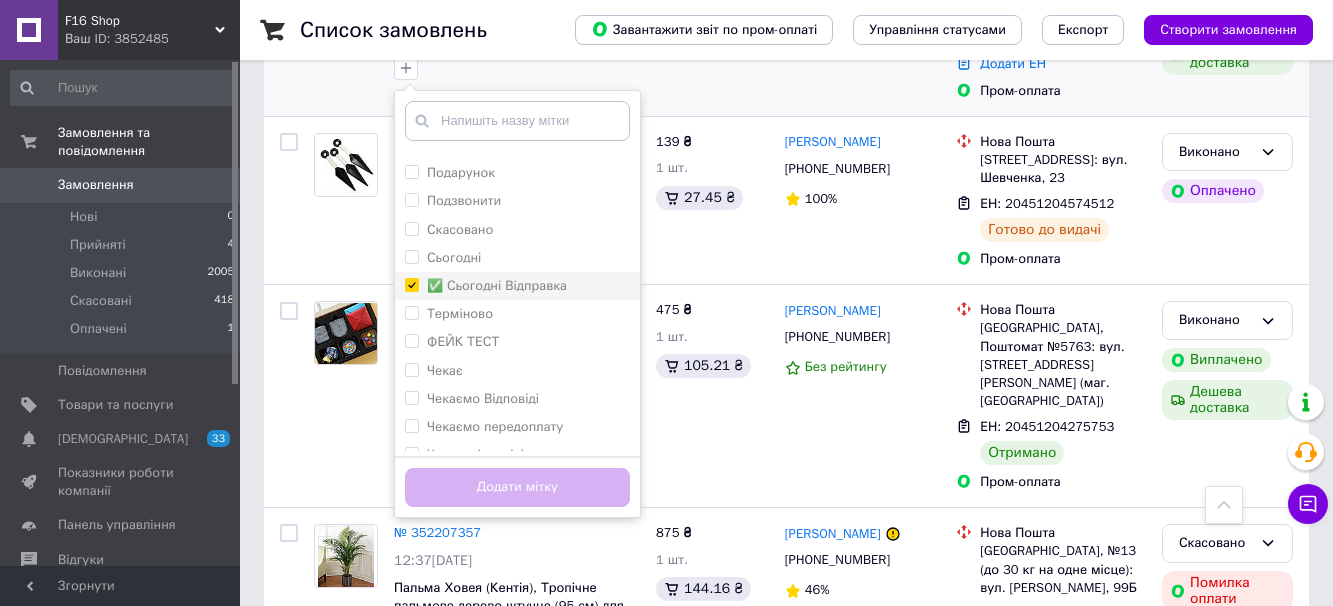 checkbox on "true" 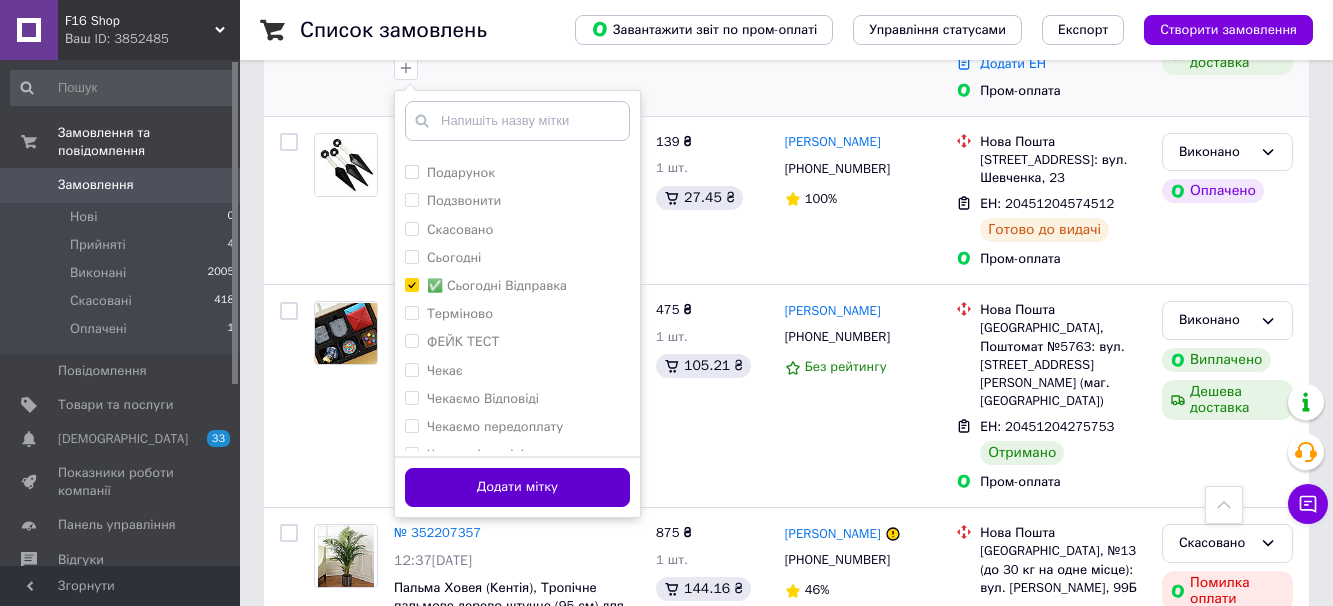 click on "Додати мітку" at bounding box center (517, 487) 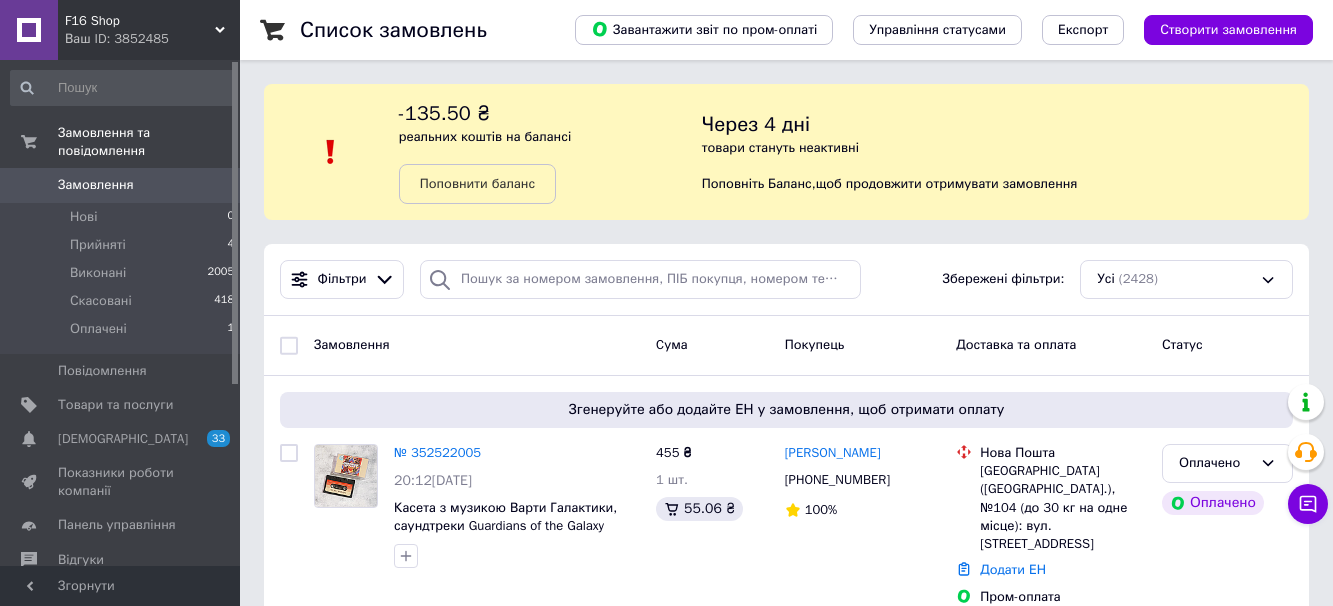 scroll, scrollTop: 200, scrollLeft: 0, axis: vertical 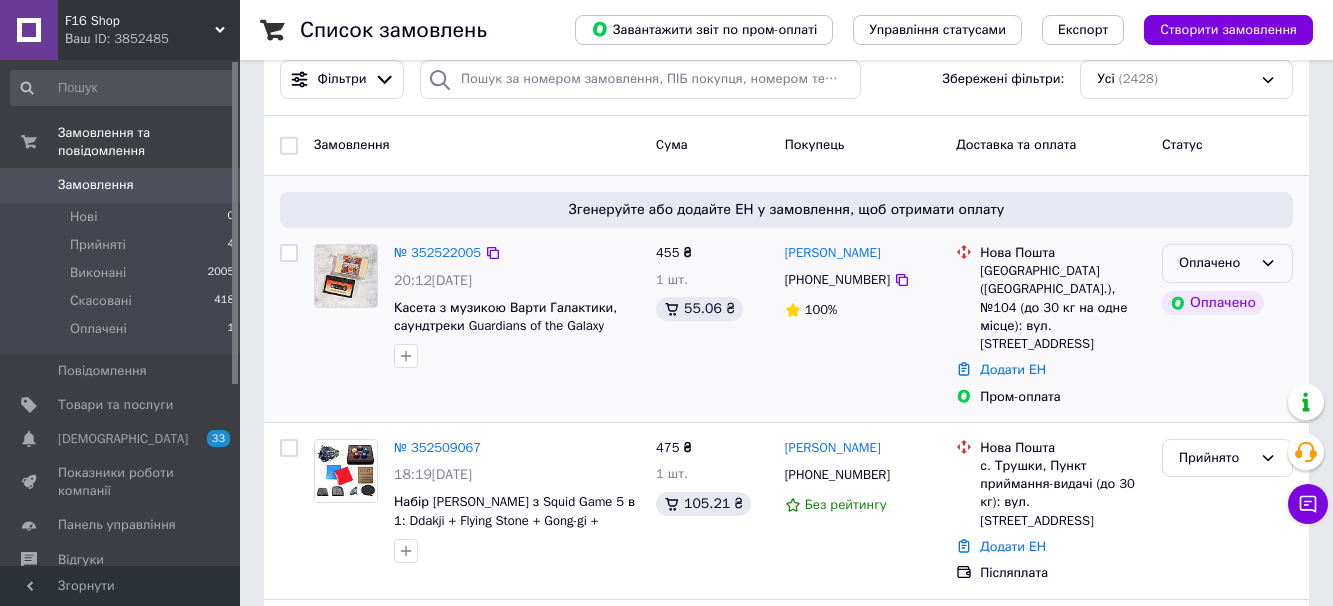 click 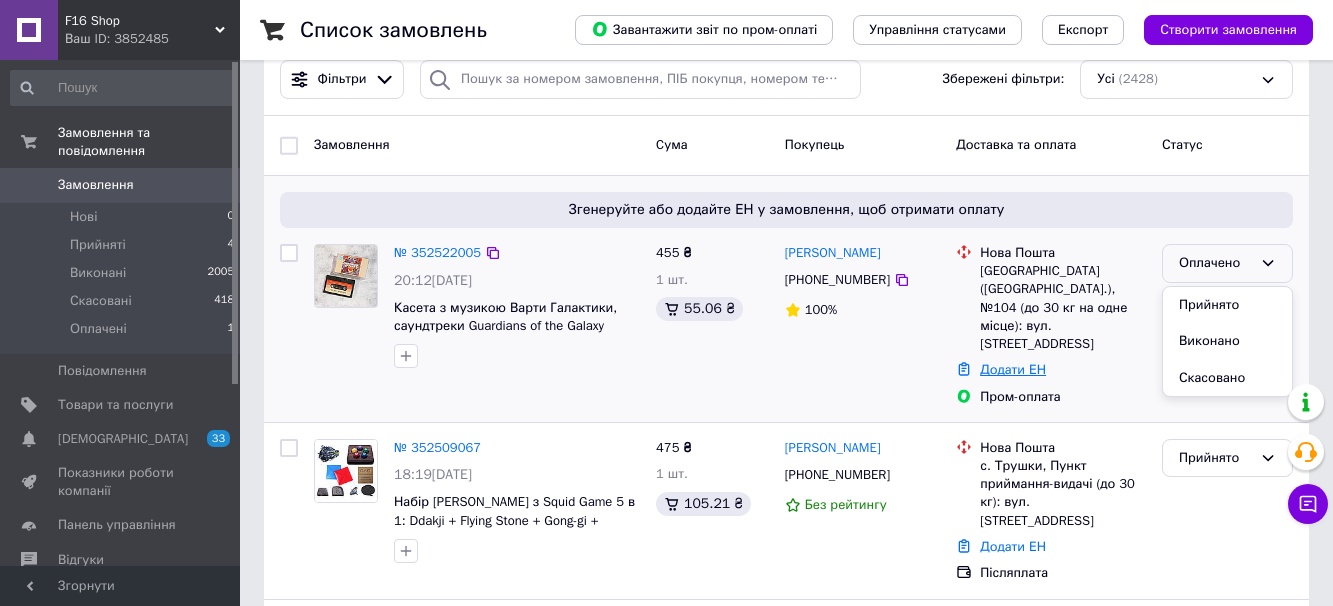 drag, startPoint x: 1228, startPoint y: 304, endPoint x: 1001, endPoint y: 328, distance: 228.2652 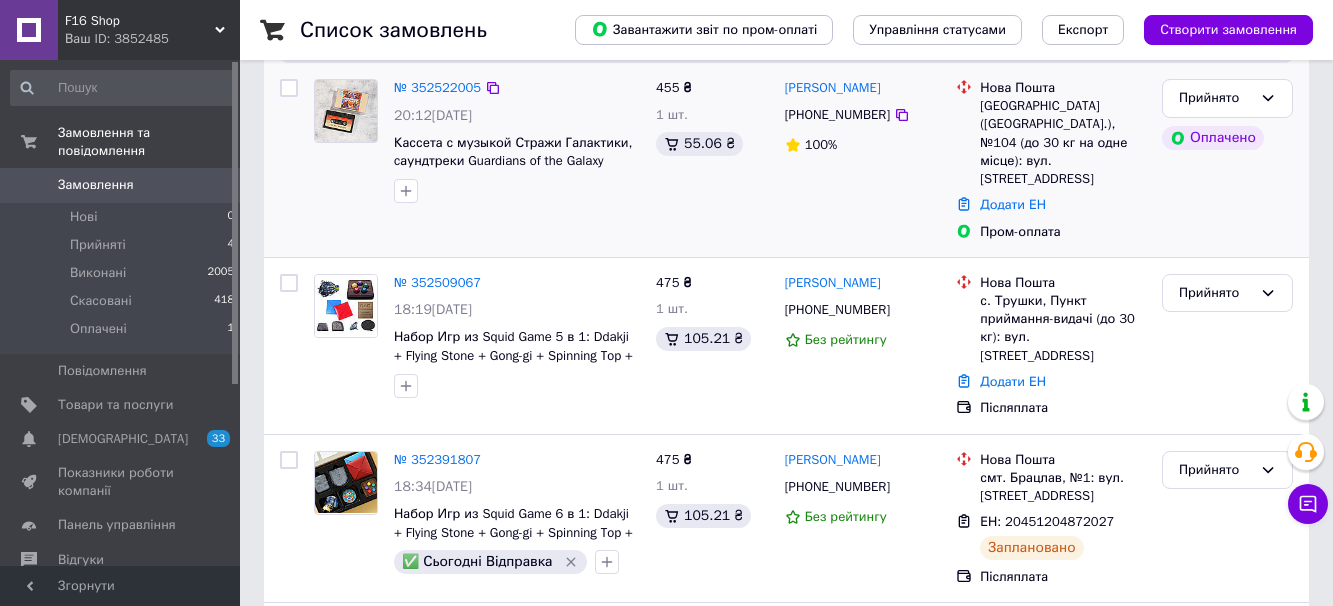 scroll, scrollTop: 400, scrollLeft: 0, axis: vertical 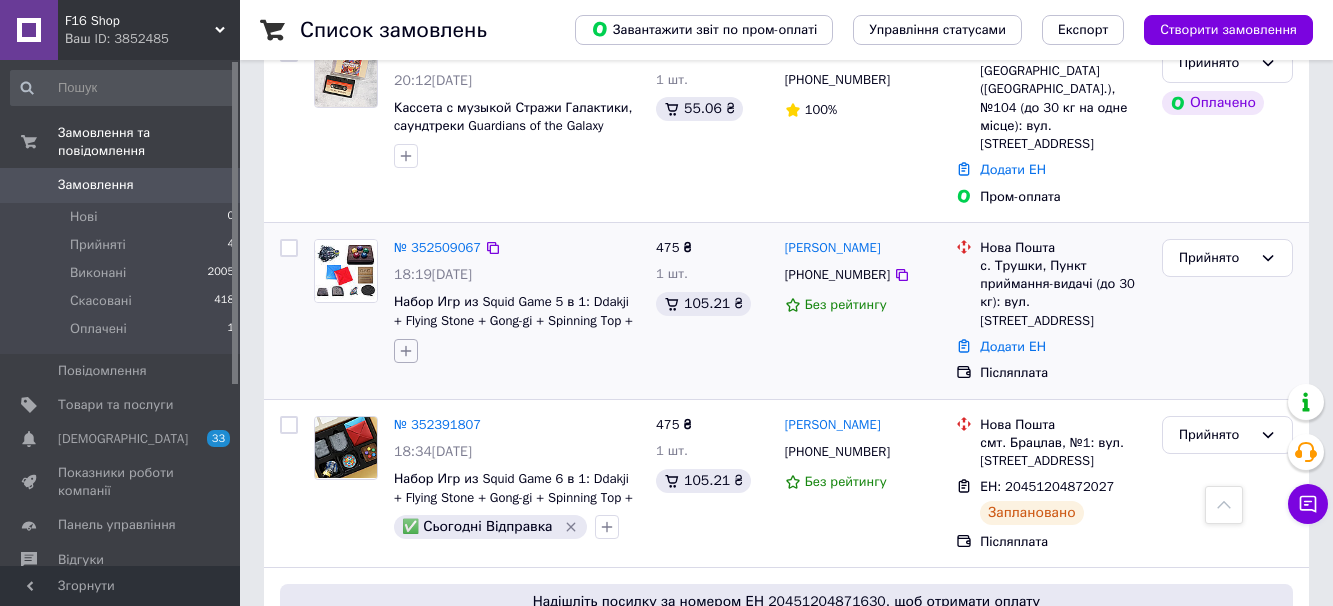 click 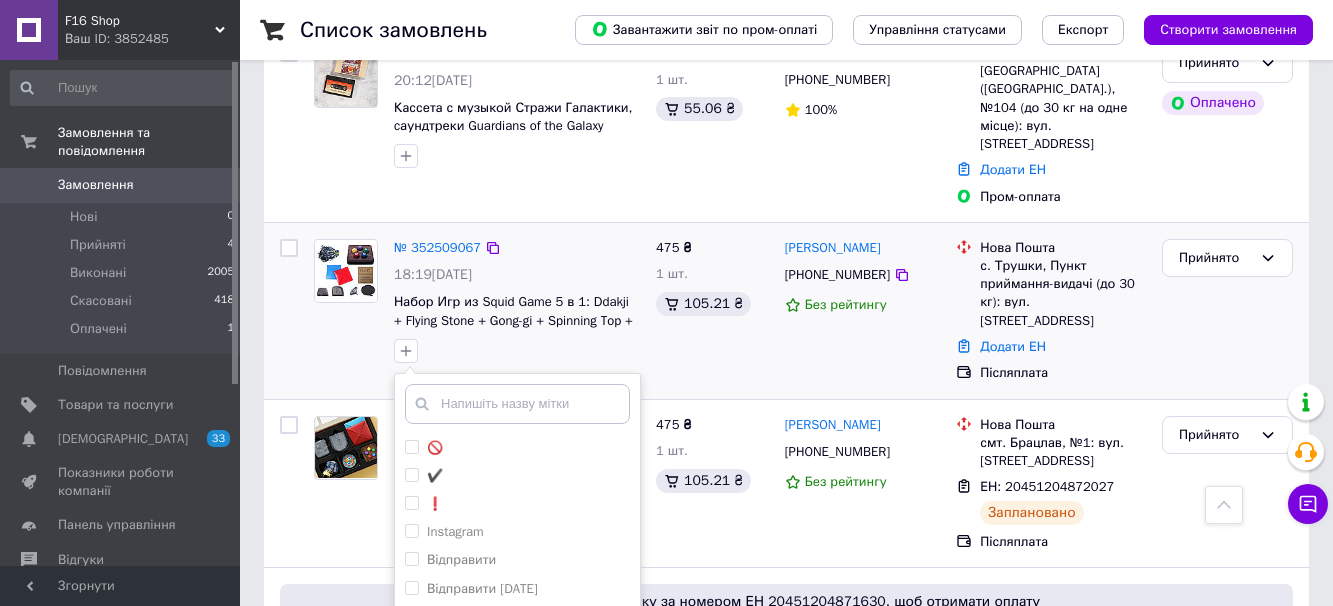 click on "475 ₴ 1 шт. 105.21 ₴" at bounding box center [712, 311] 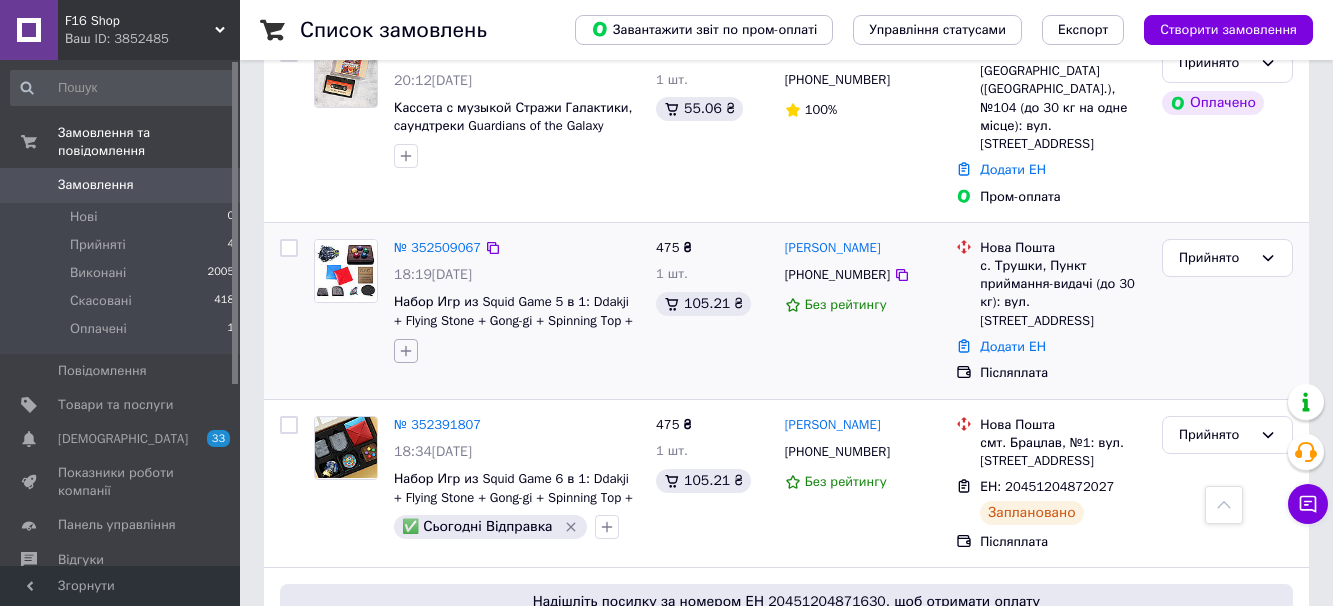 click 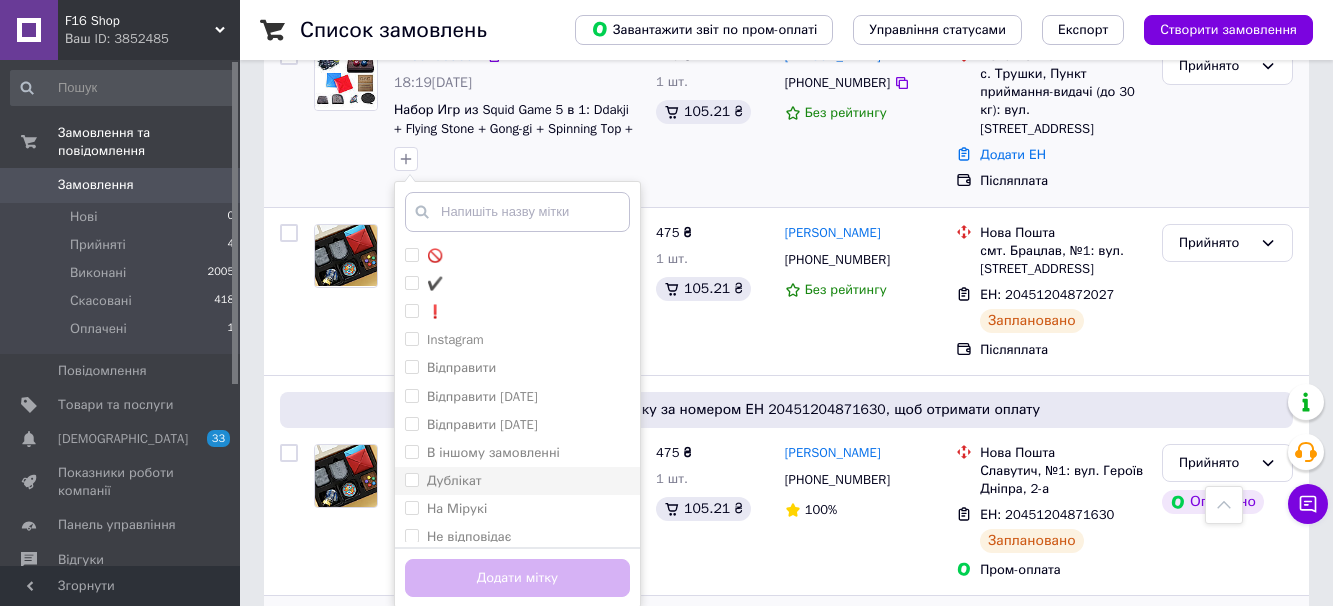 scroll, scrollTop: 700, scrollLeft: 0, axis: vertical 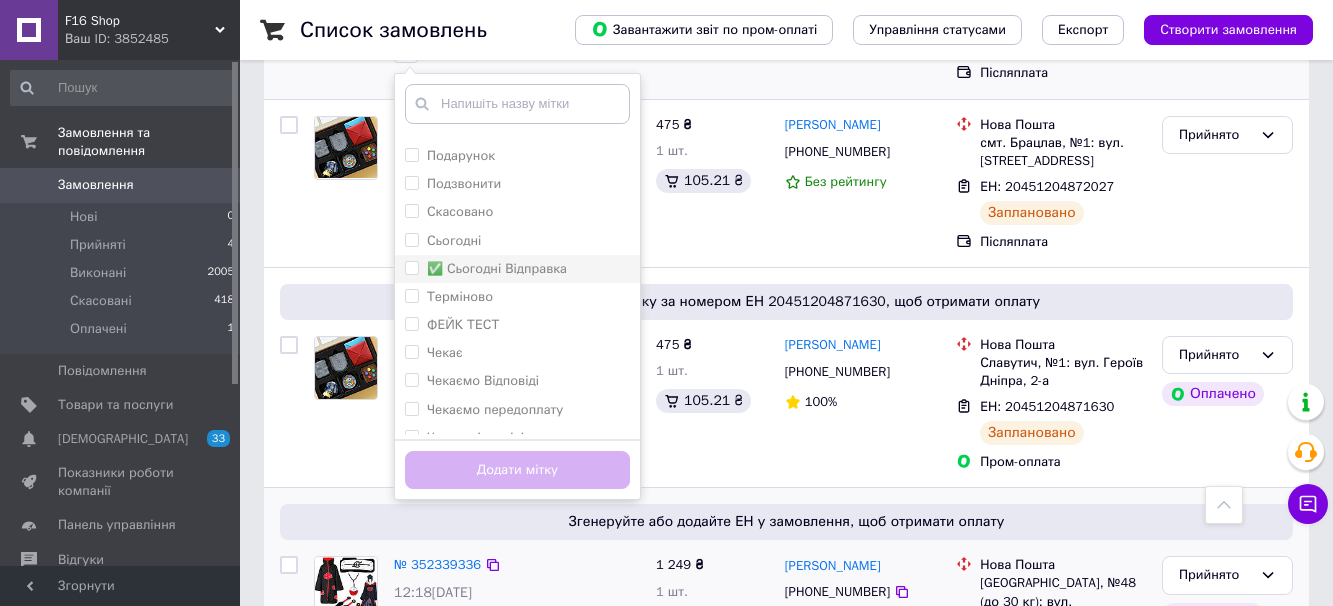 click on "✅ Сьогодні Відправка" at bounding box center (411, 267) 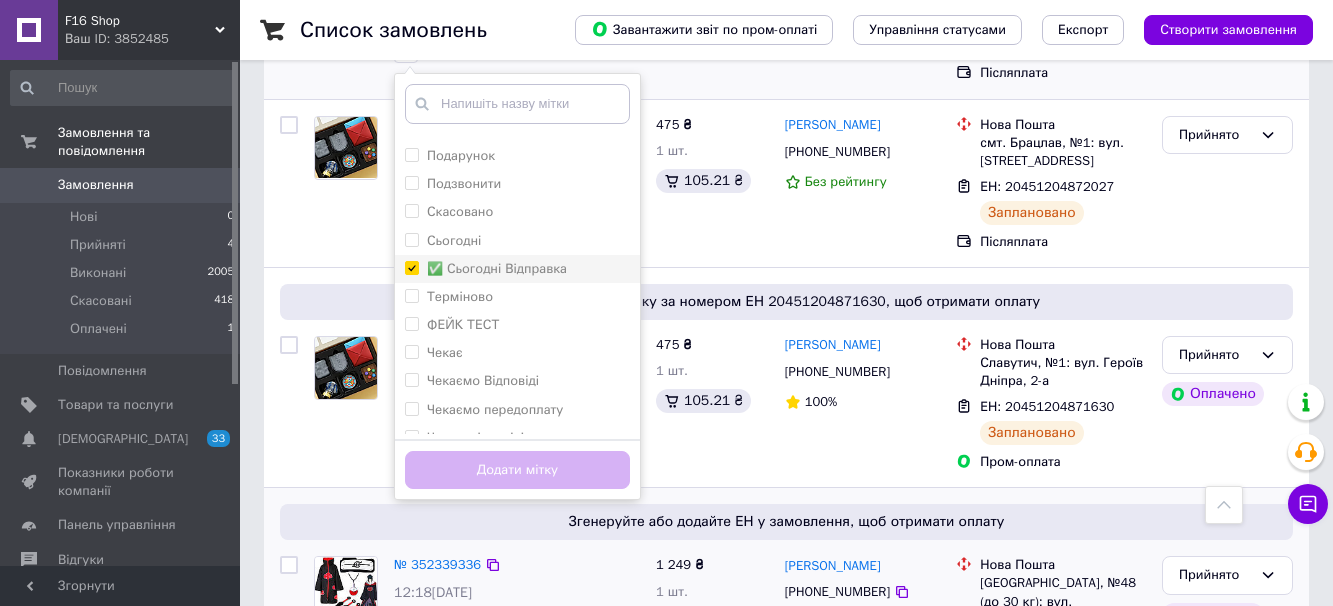checkbox on "true" 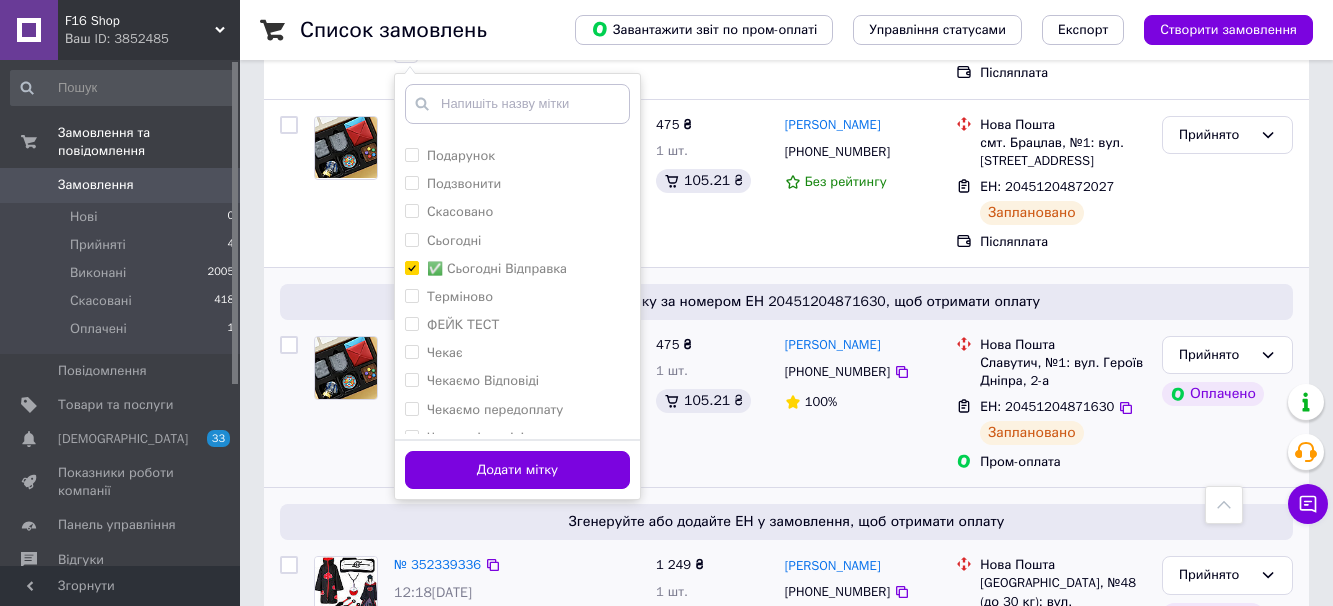drag, startPoint x: 470, startPoint y: 429, endPoint x: 462, endPoint y: 404, distance: 26.24881 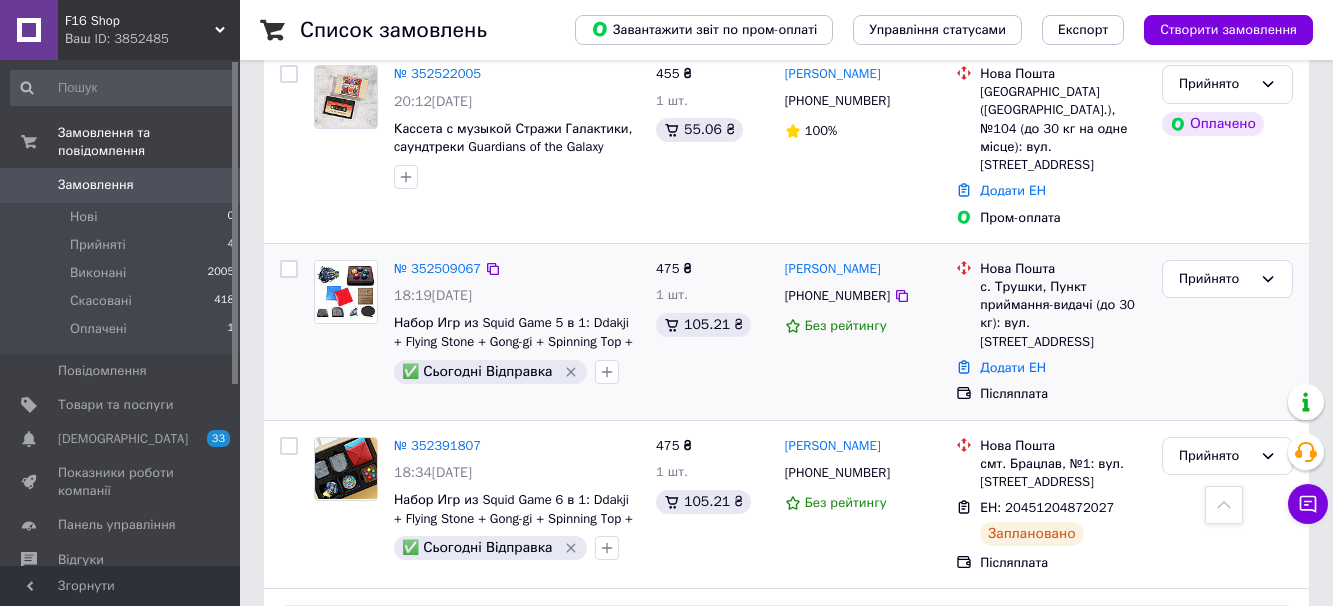 scroll, scrollTop: 400, scrollLeft: 0, axis: vertical 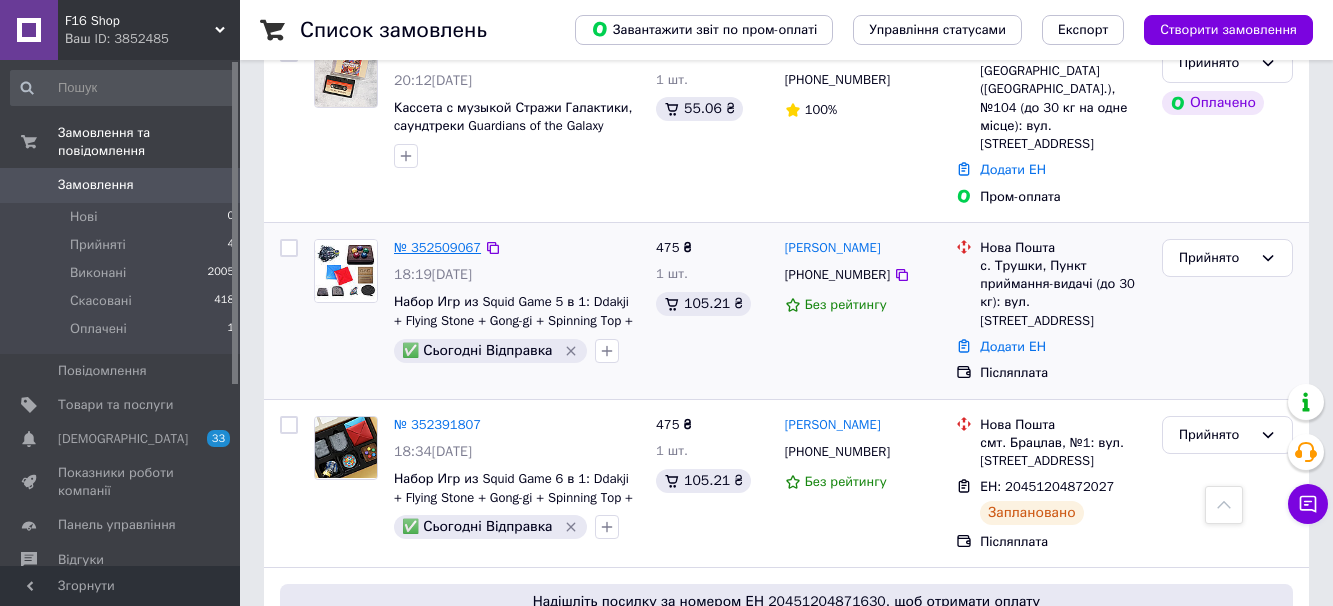 click on "№ 352509067" at bounding box center (437, 247) 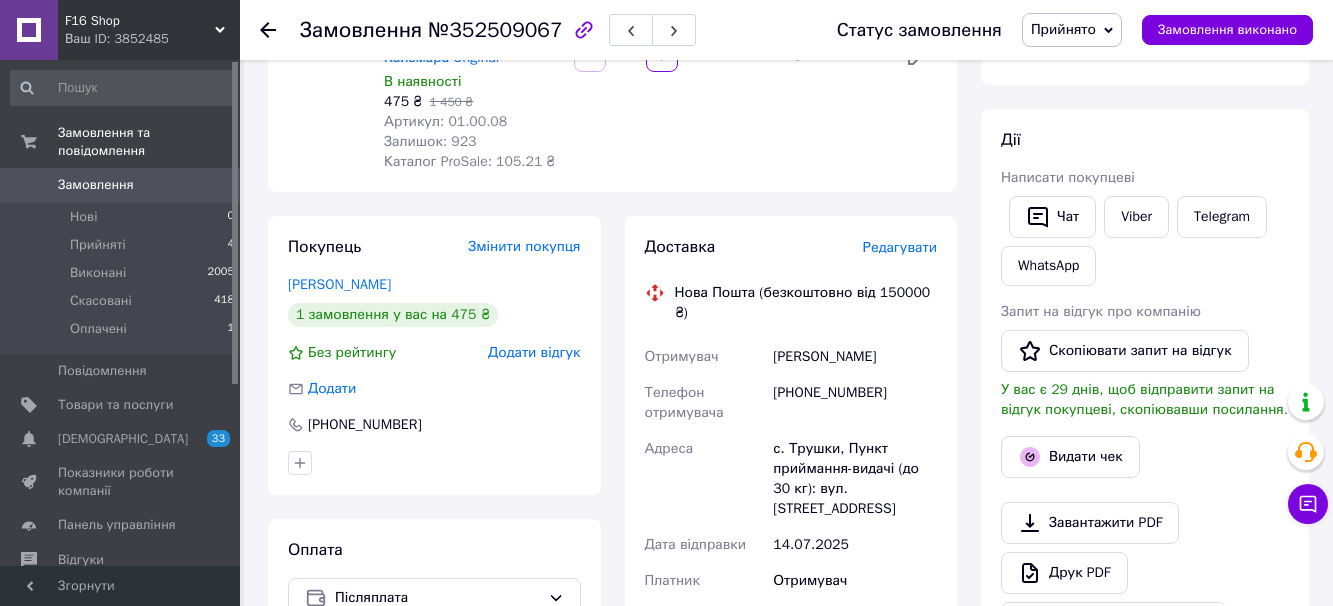 scroll, scrollTop: 300, scrollLeft: 0, axis: vertical 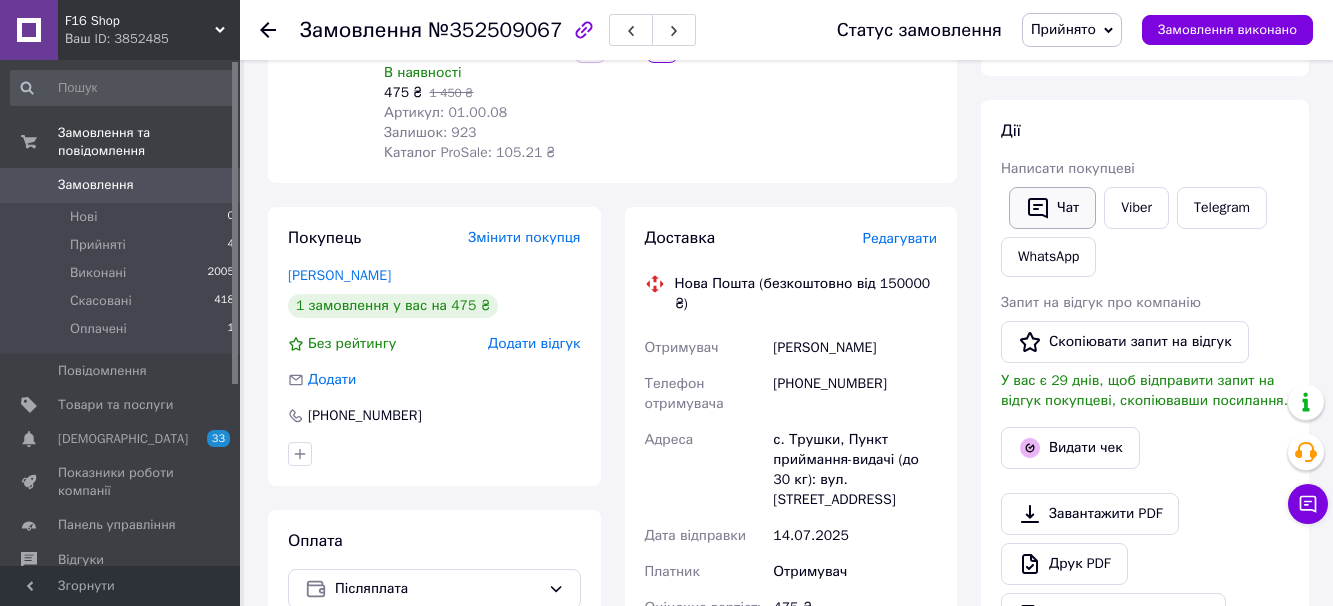click 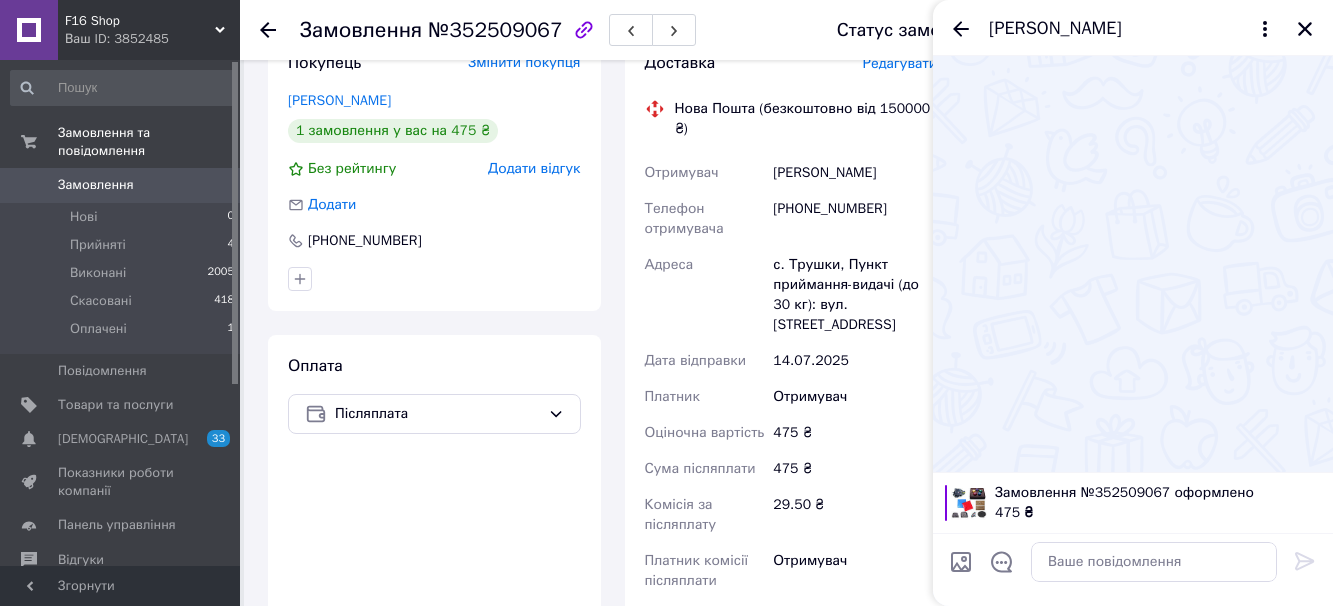 scroll, scrollTop: 500, scrollLeft: 0, axis: vertical 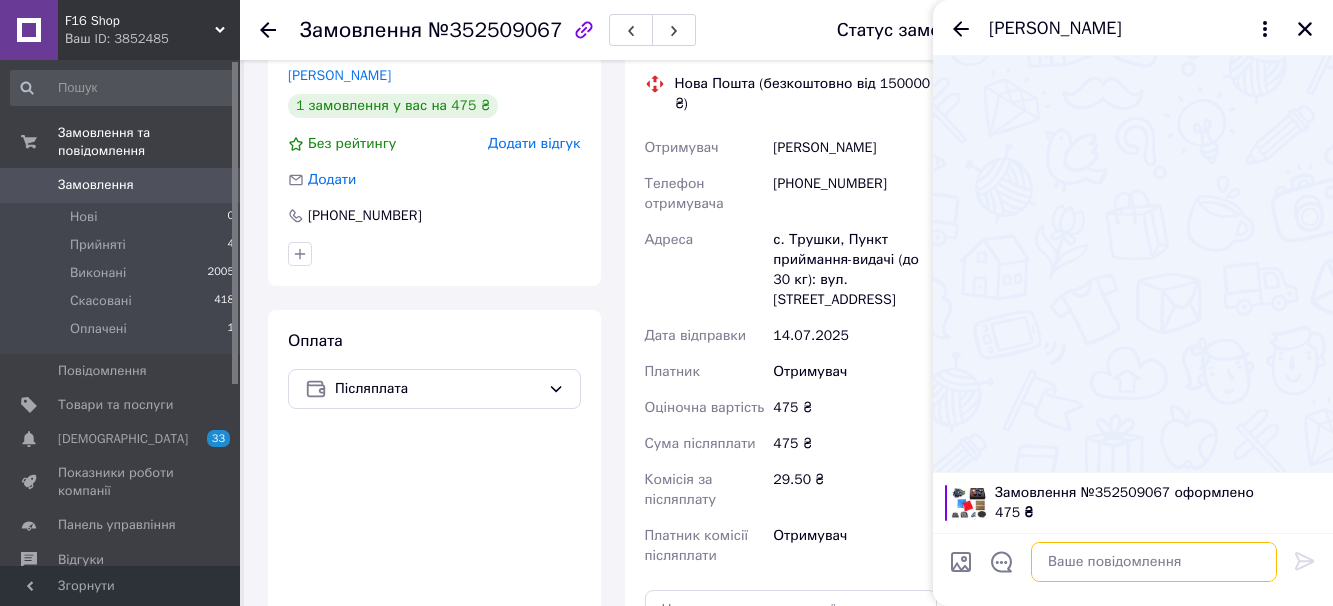 click at bounding box center [1154, 562] 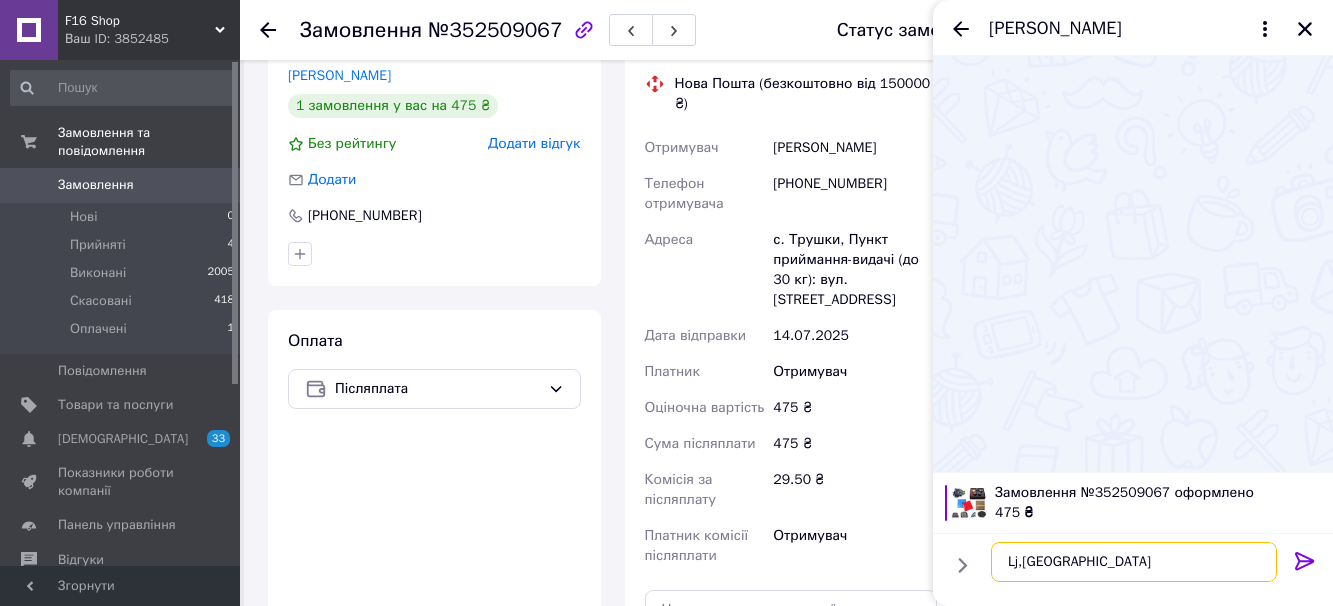 drag, startPoint x: 1003, startPoint y: 562, endPoint x: 1072, endPoint y: 558, distance: 69.115845 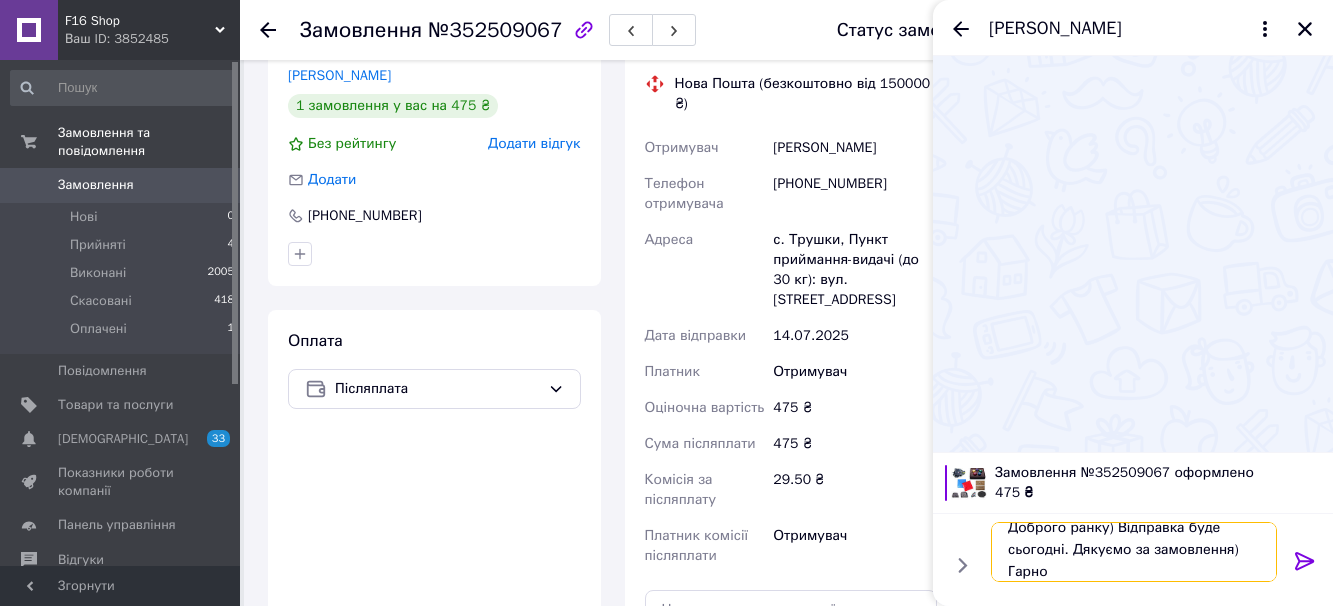 scroll, scrollTop: 2, scrollLeft: 0, axis: vertical 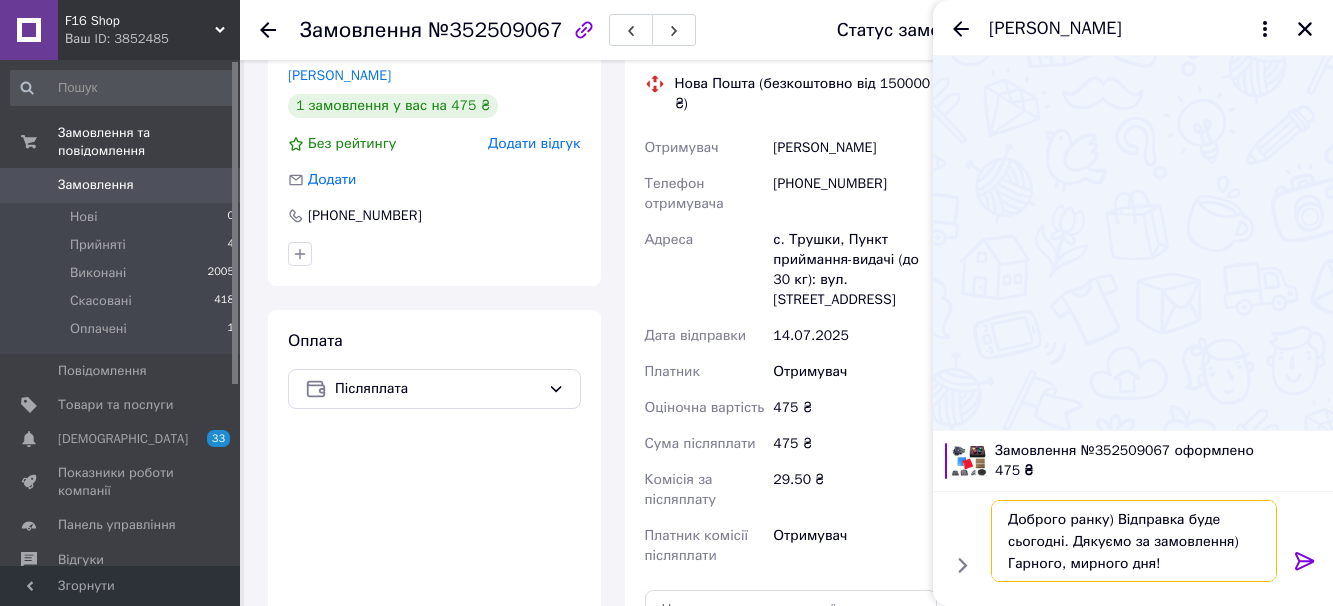drag, startPoint x: 1007, startPoint y: 520, endPoint x: 1094, endPoint y: 520, distance: 87 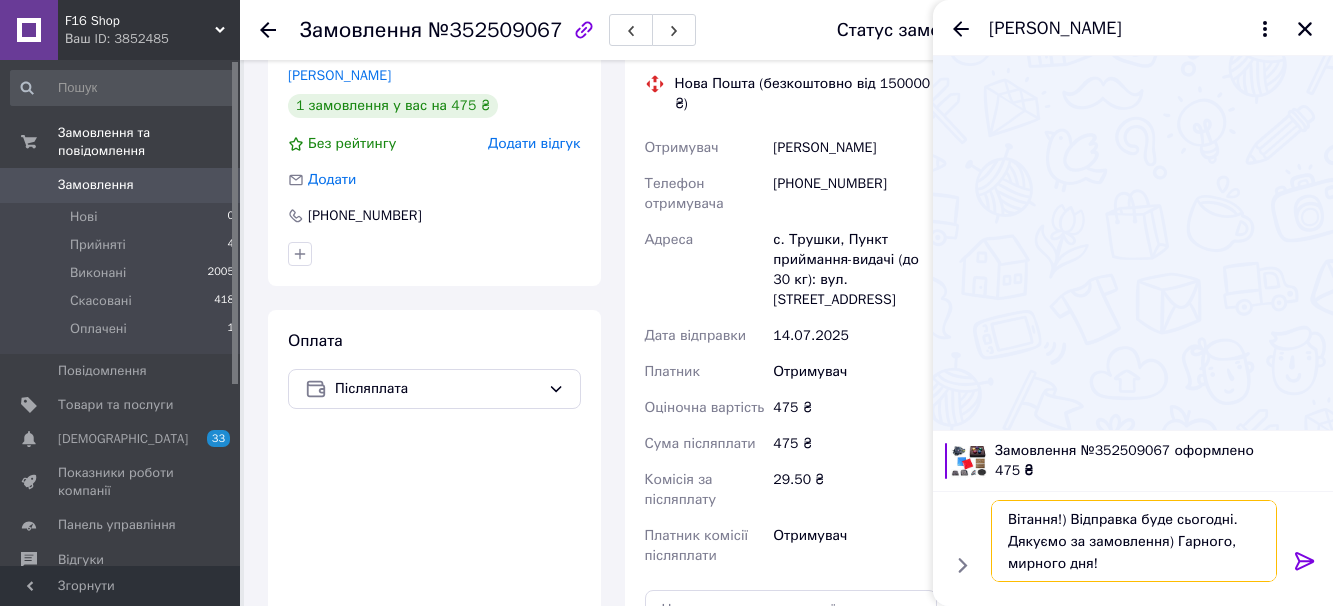 click on "Вітання!) Відправка буде сьогодні. Дякуємо за замовлення) Гарного, мирного дня!" at bounding box center (1134, 541) 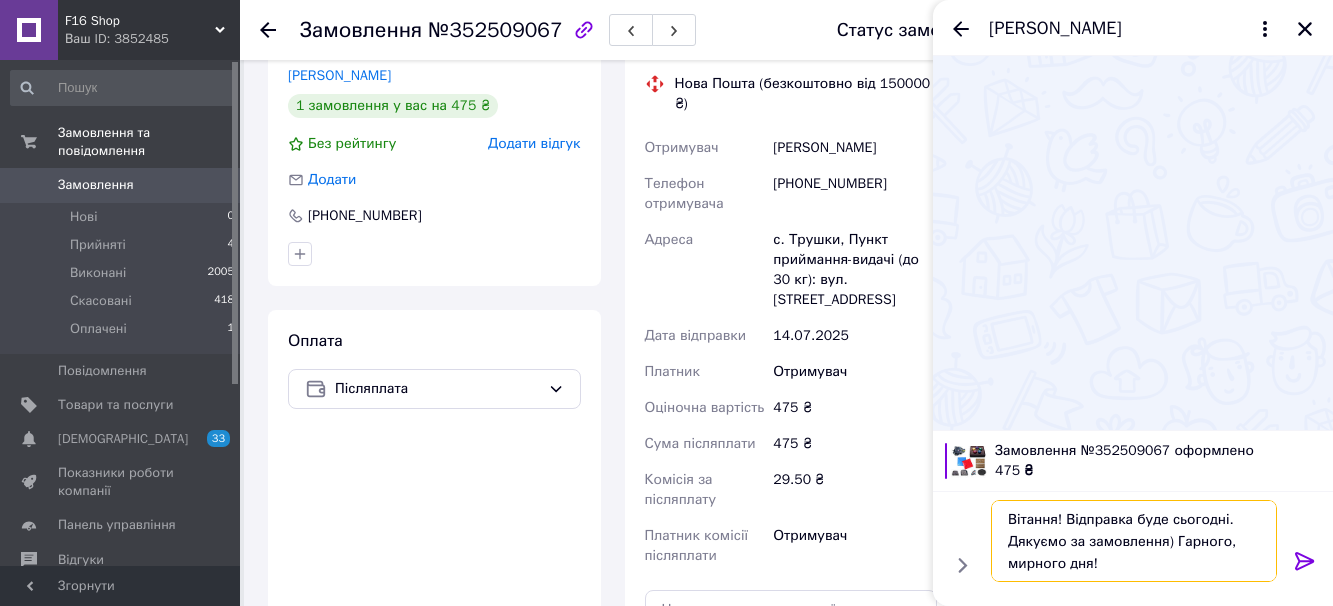 type on "Вітання! Відправка буде сьогодні. Дякуємо за замовлення) Гарного, мирного дня!" 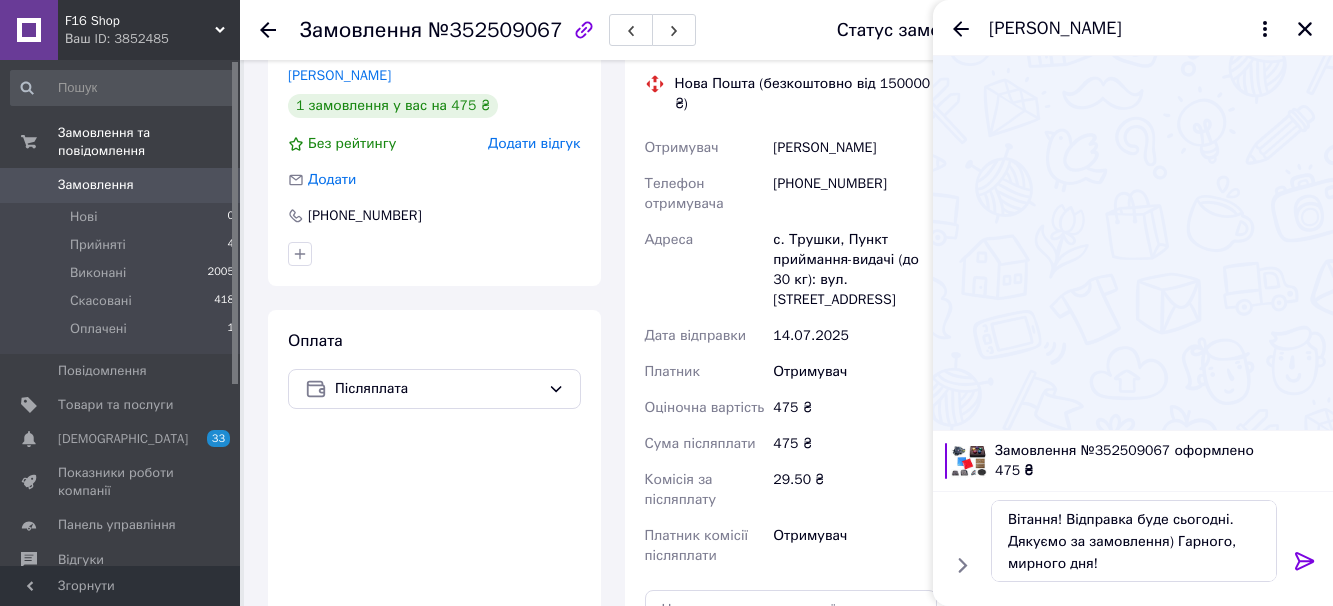 click 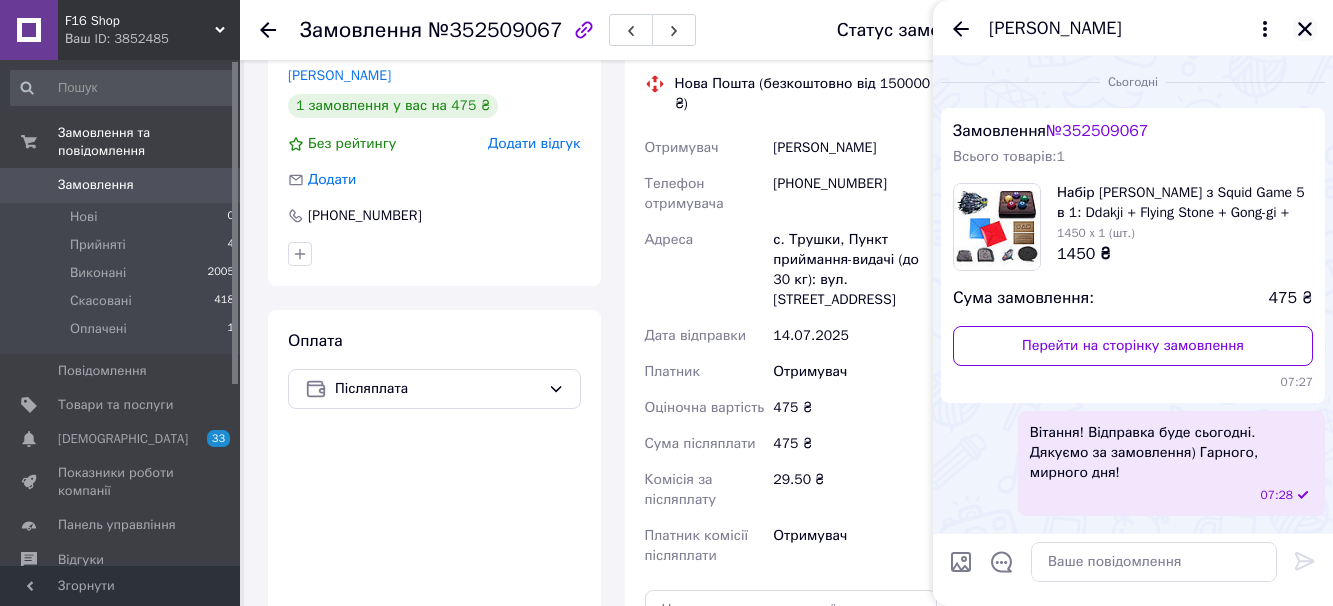 click 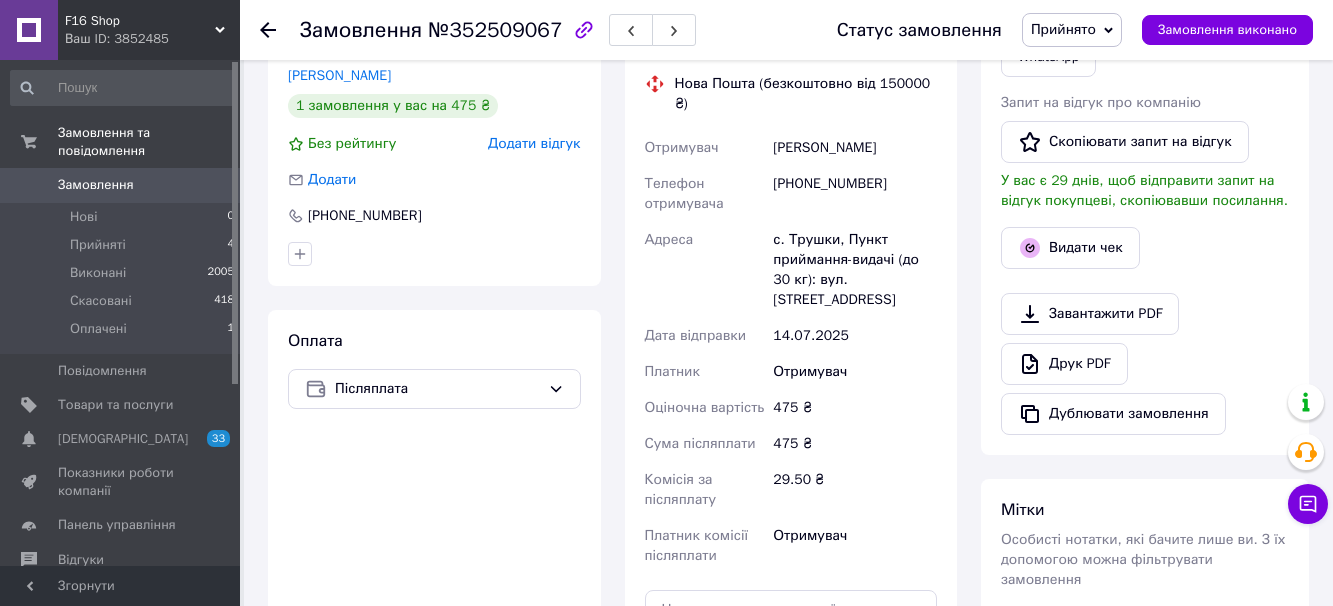 click 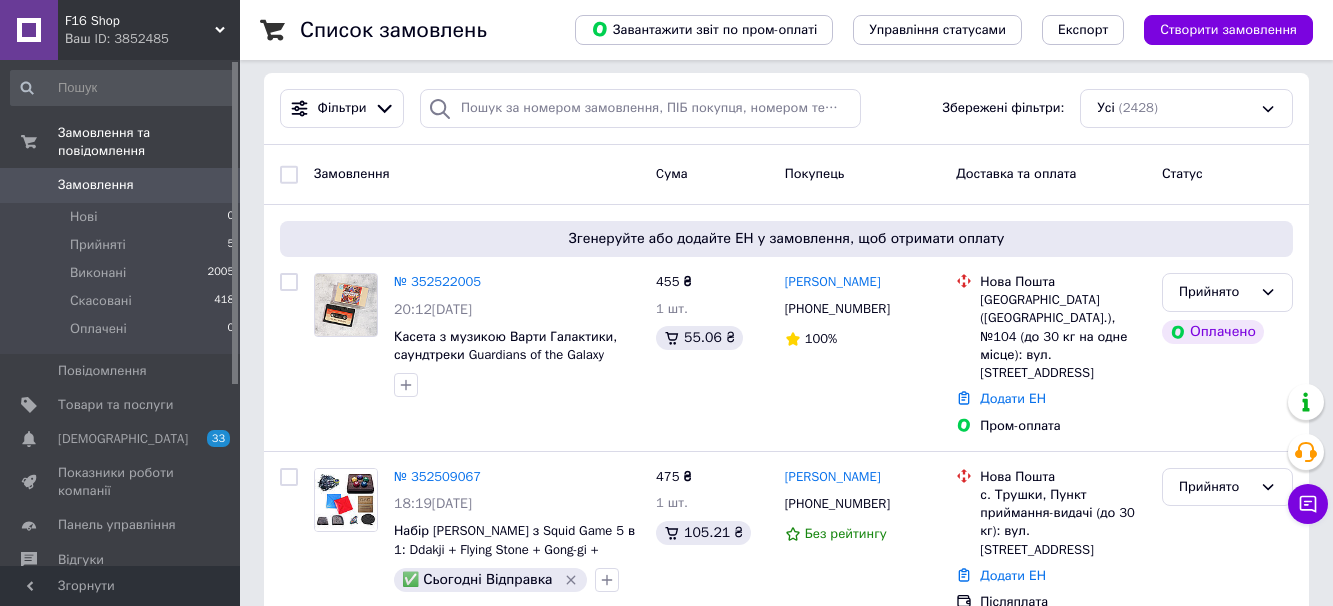 scroll, scrollTop: 300, scrollLeft: 0, axis: vertical 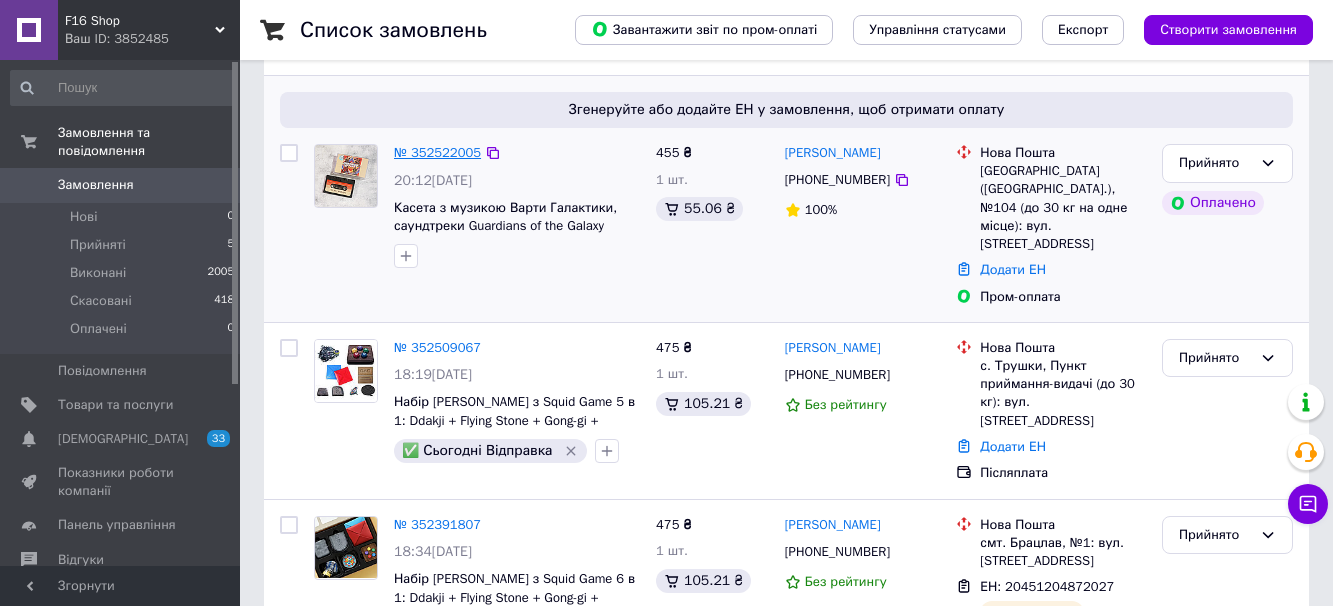 click on "№ 352522005" at bounding box center [437, 152] 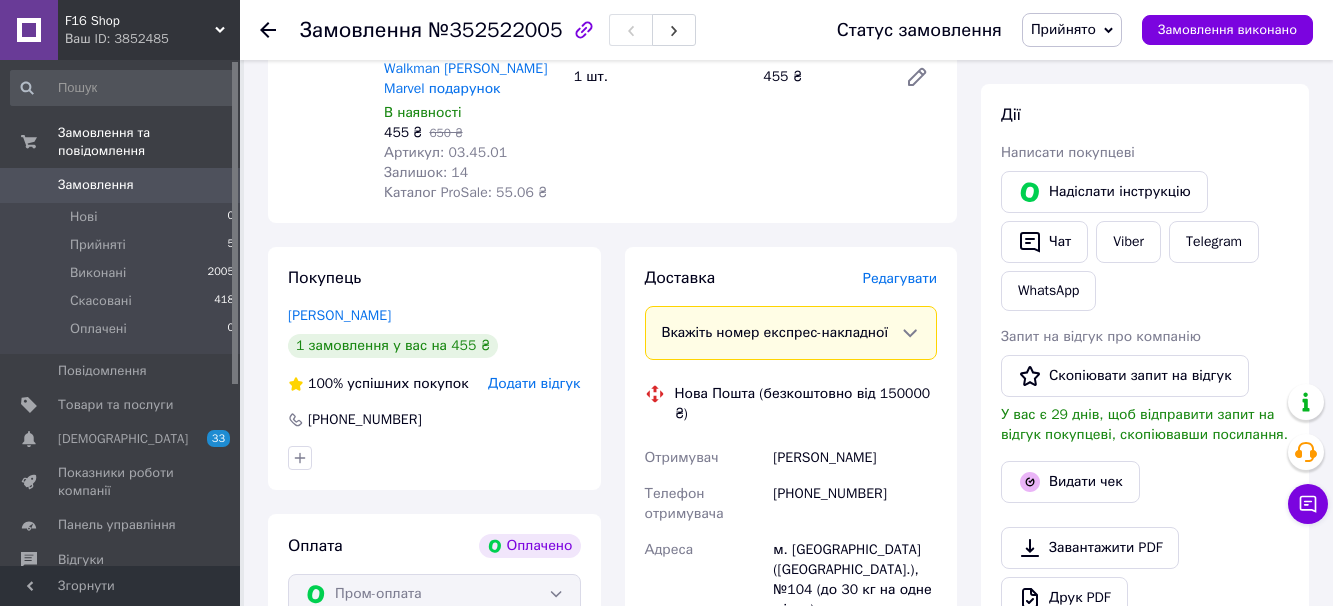 scroll, scrollTop: 1000, scrollLeft: 0, axis: vertical 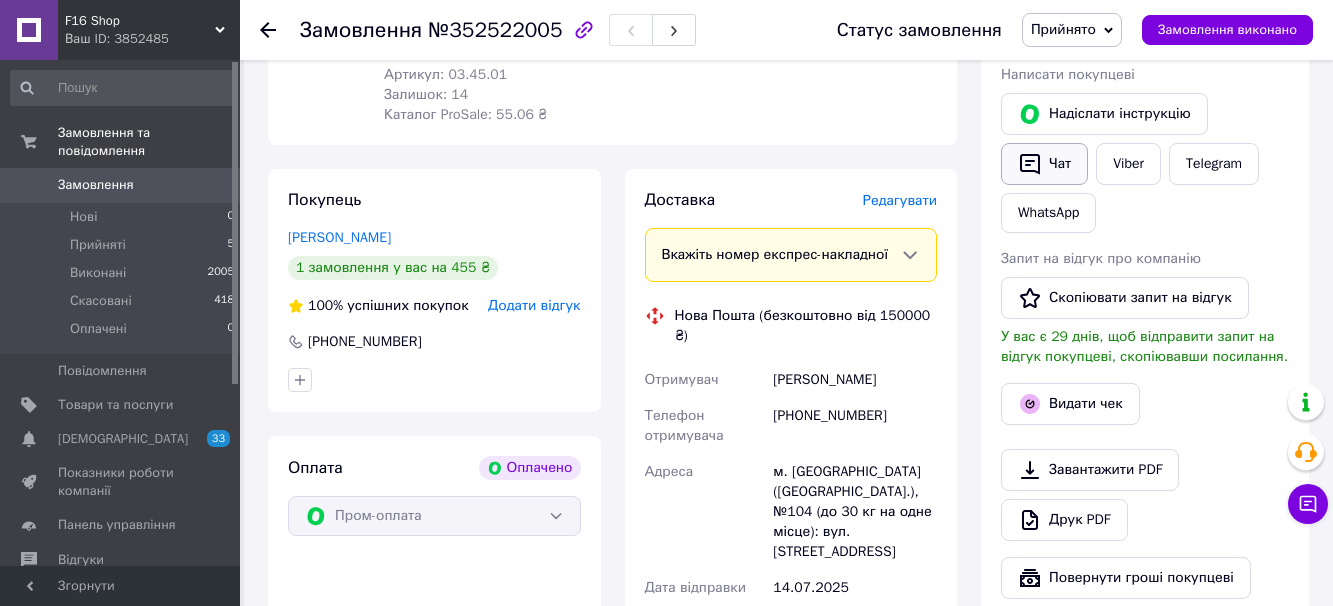 click on "Чат" at bounding box center [1044, 164] 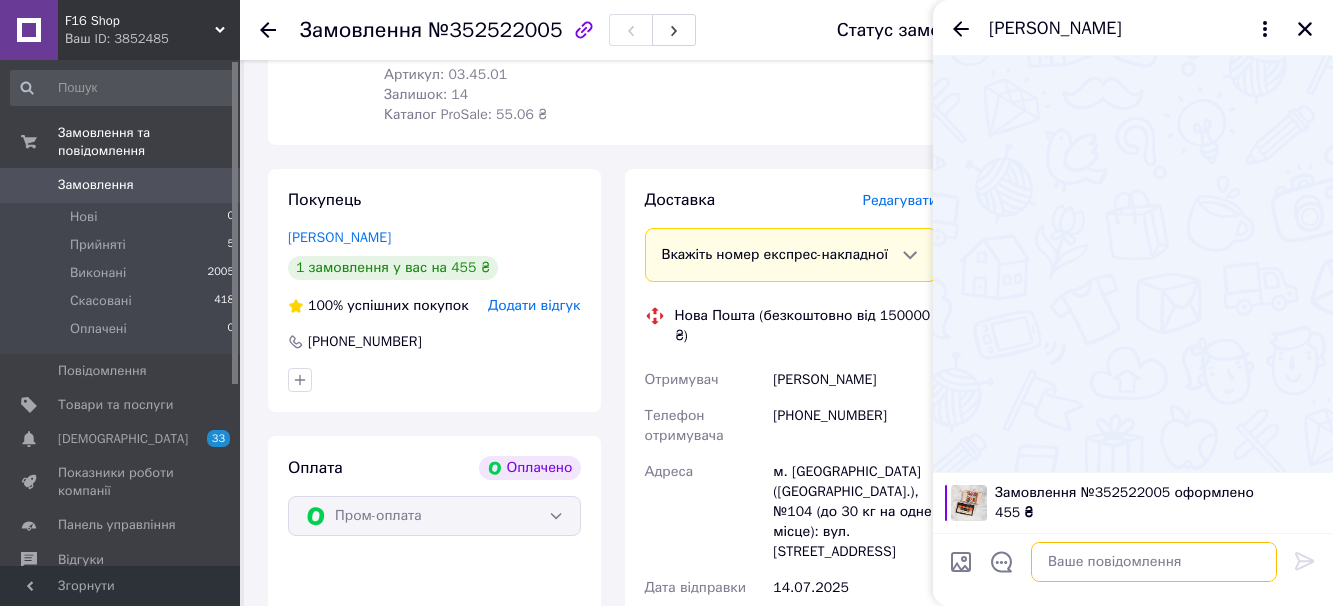 click at bounding box center (1154, 562) 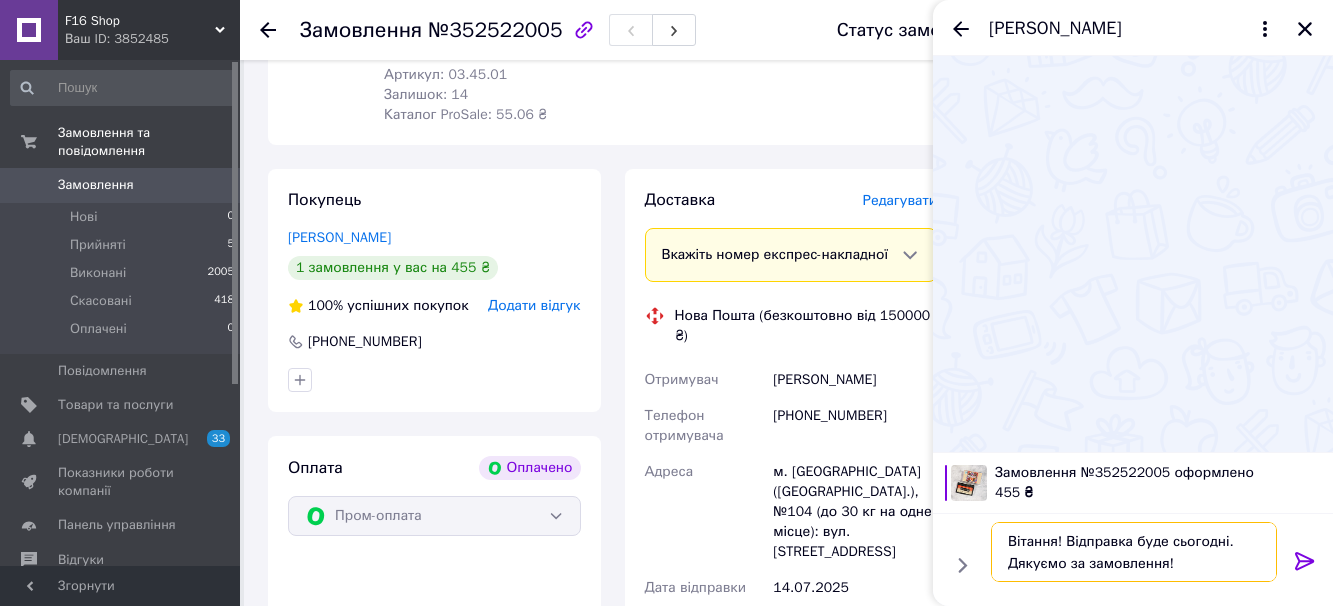 click on "Вітання! Відправка буде сьогодні. Дякуємо за замовлення!" at bounding box center (1134, 552) 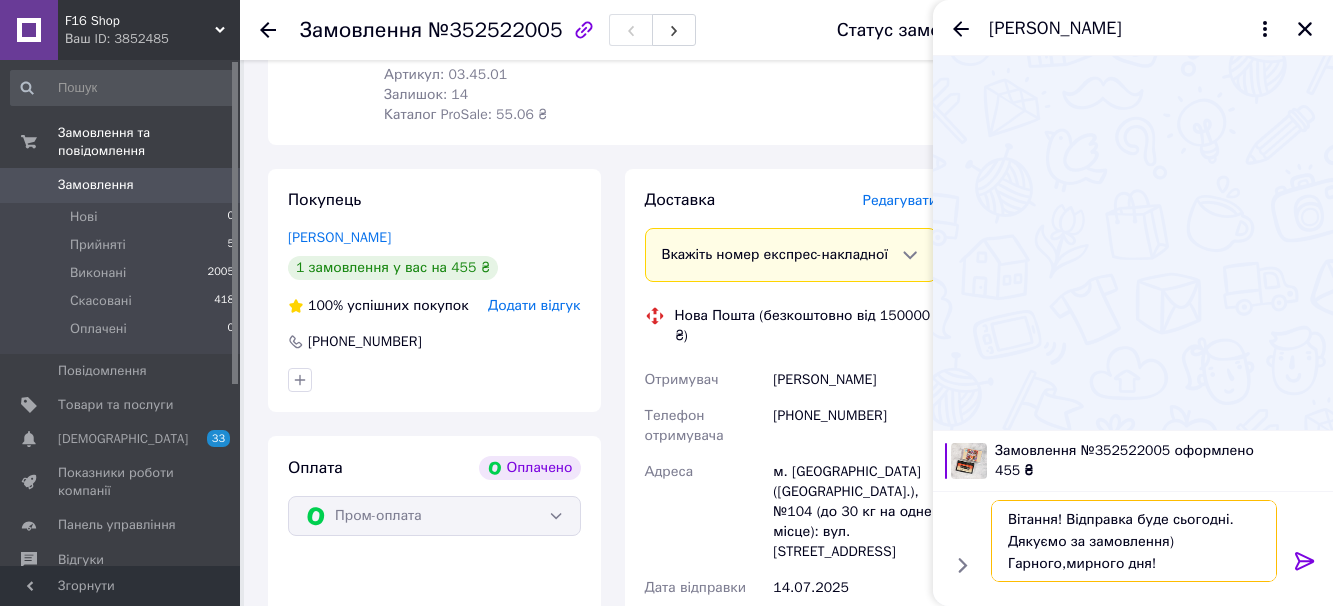click on "Вітання! Відправка буде сьогодні. Дякуємо за замовлення) Гарного,мирного дня!" at bounding box center [1134, 541] 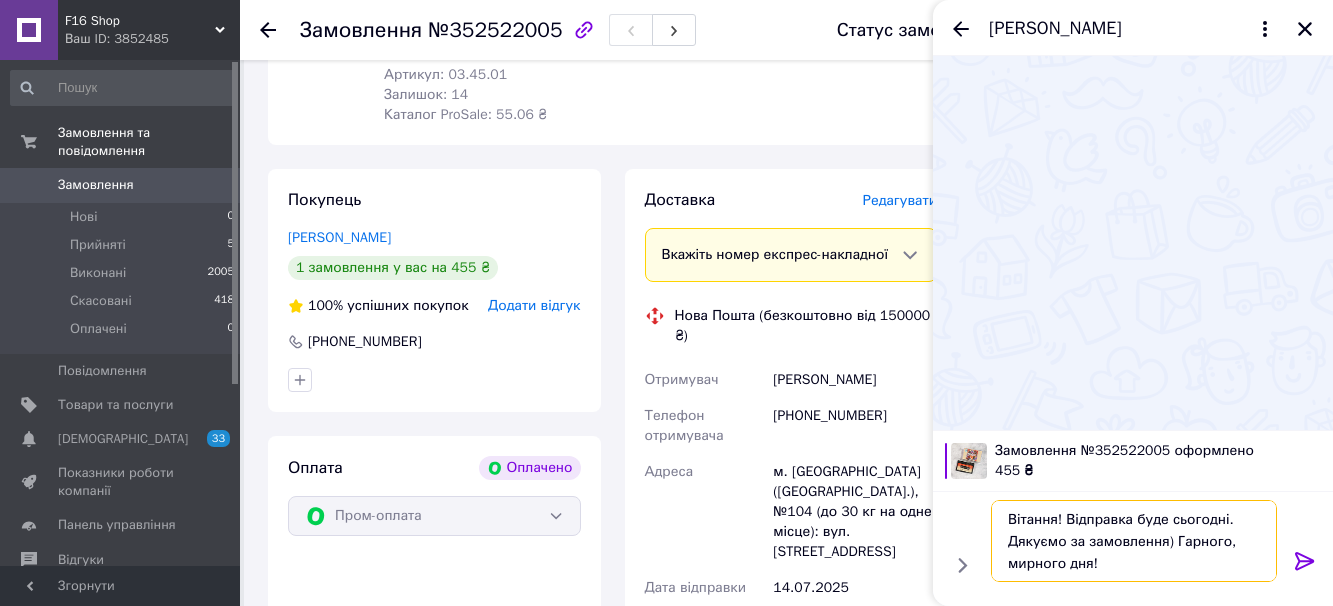 type on "Вітання! Відправка буде сьогодні. Дякуємо за замовлення) Гарного, мирного дня!" 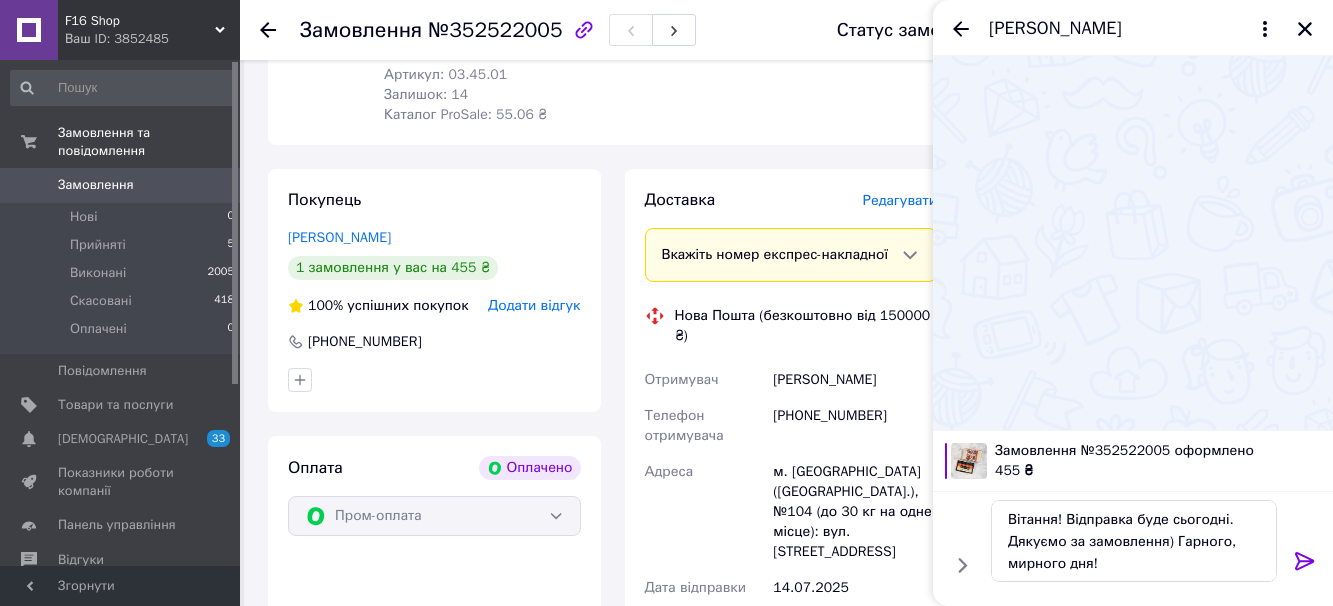 click 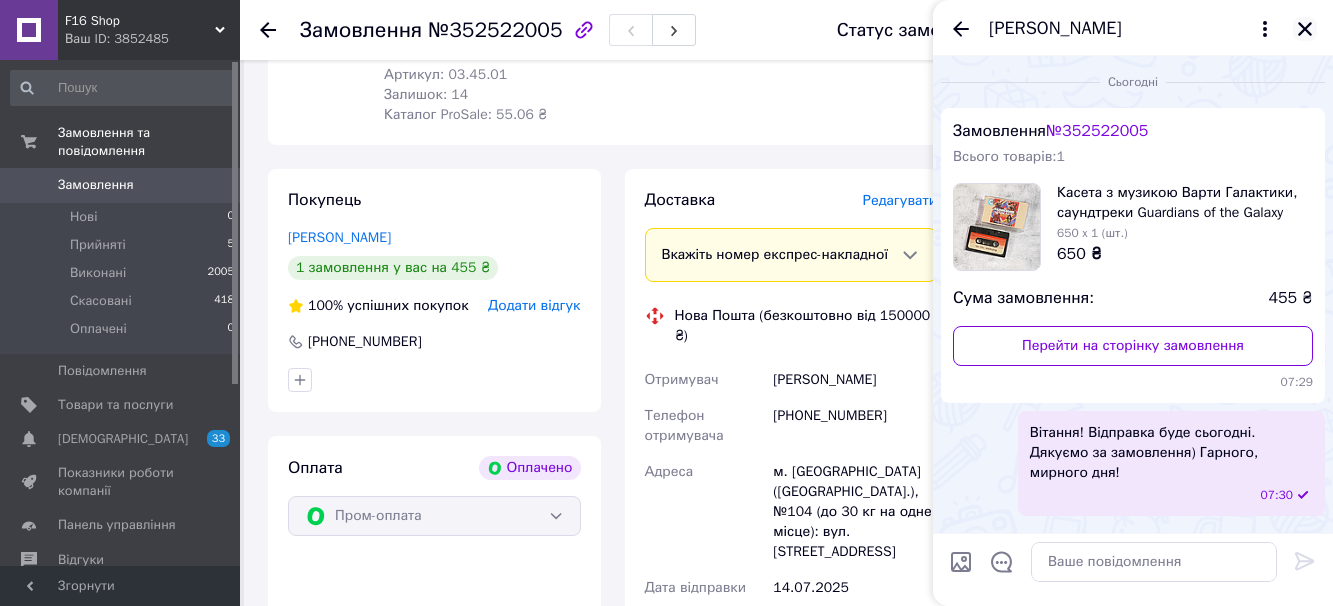 click 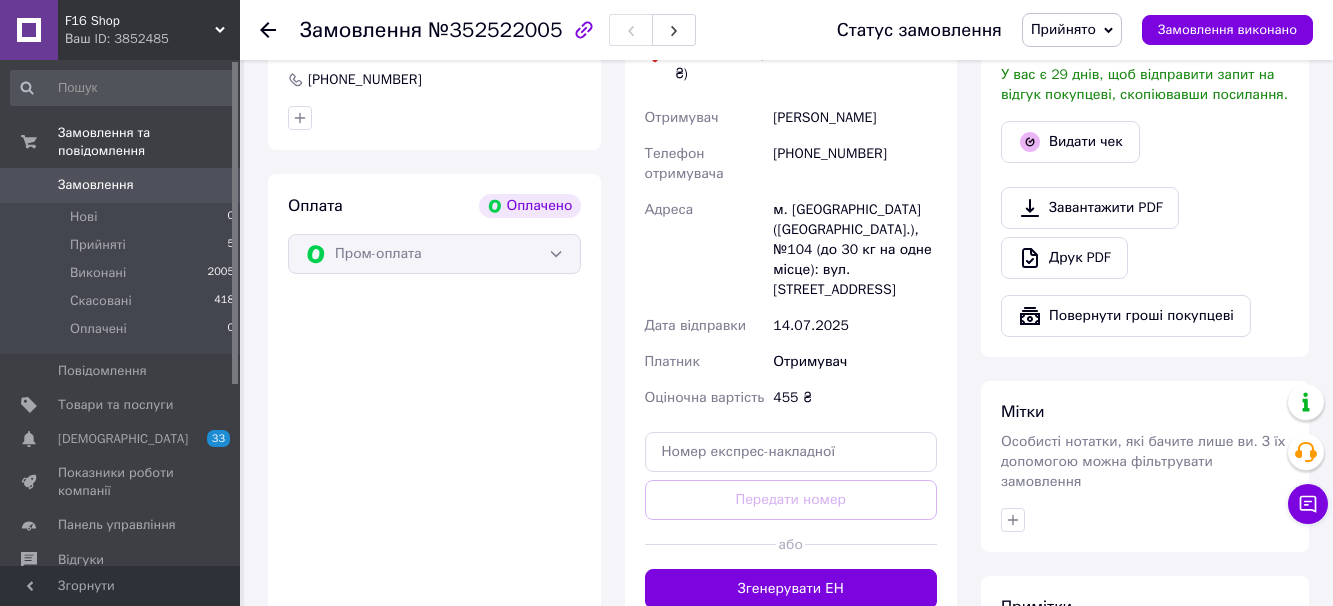scroll, scrollTop: 1300, scrollLeft: 0, axis: vertical 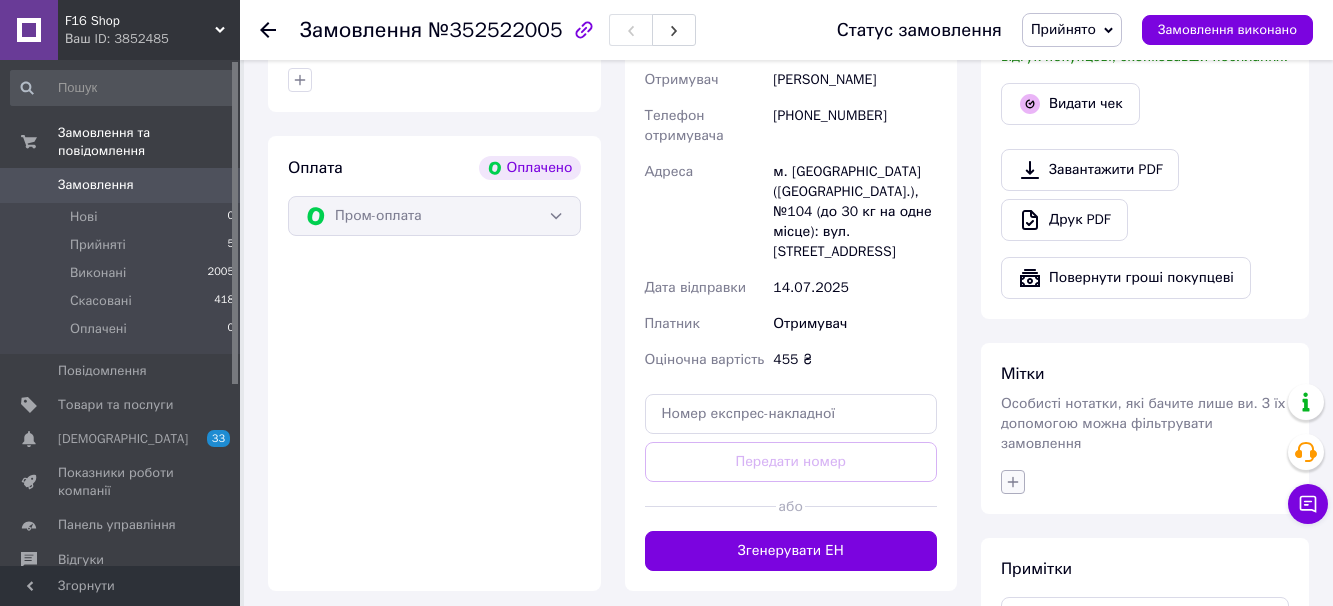 click 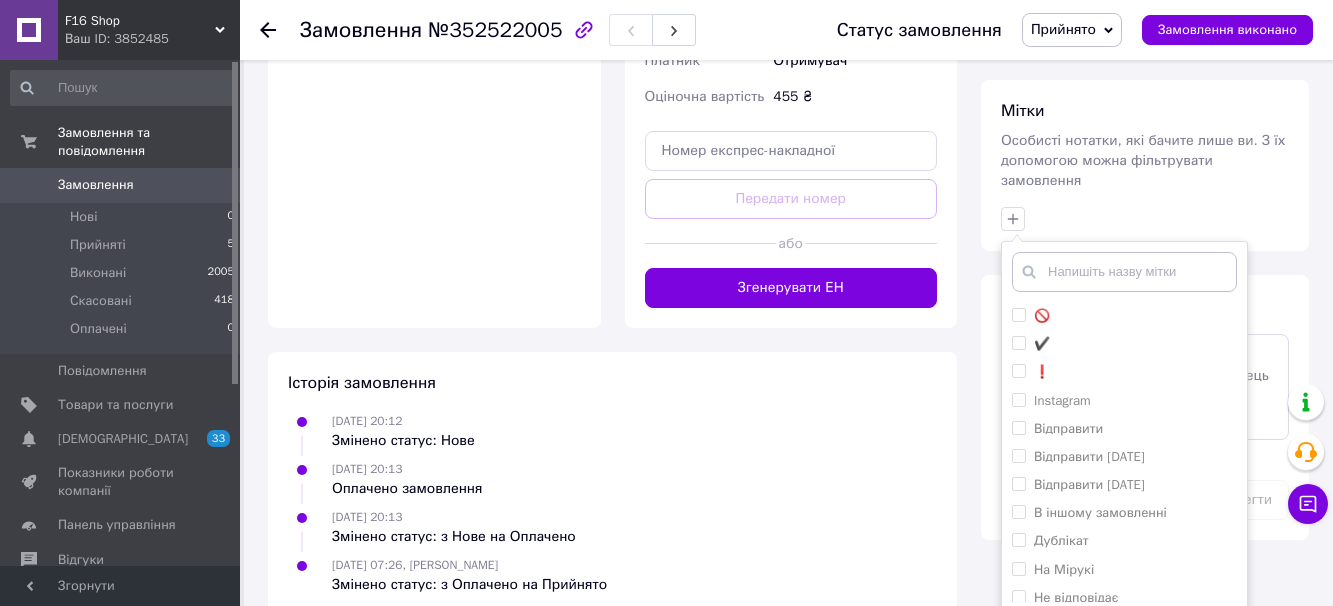 scroll, scrollTop: 1586, scrollLeft: 0, axis: vertical 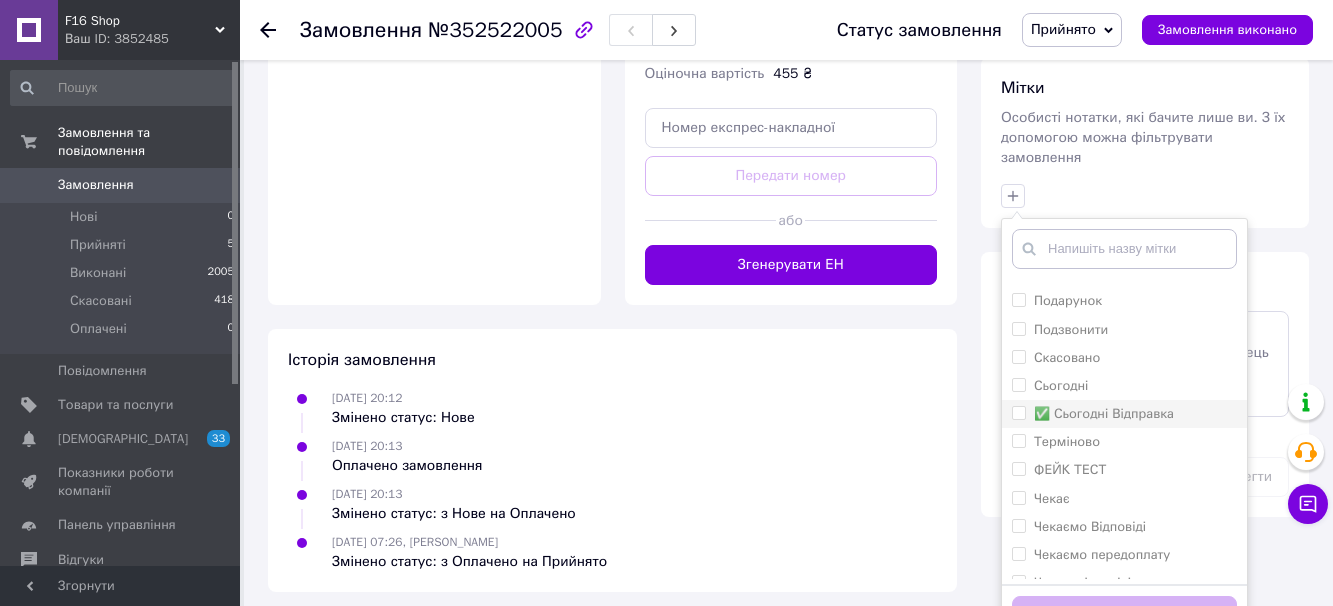click on "✅ Сьогодні Відправка" at bounding box center [1018, 412] 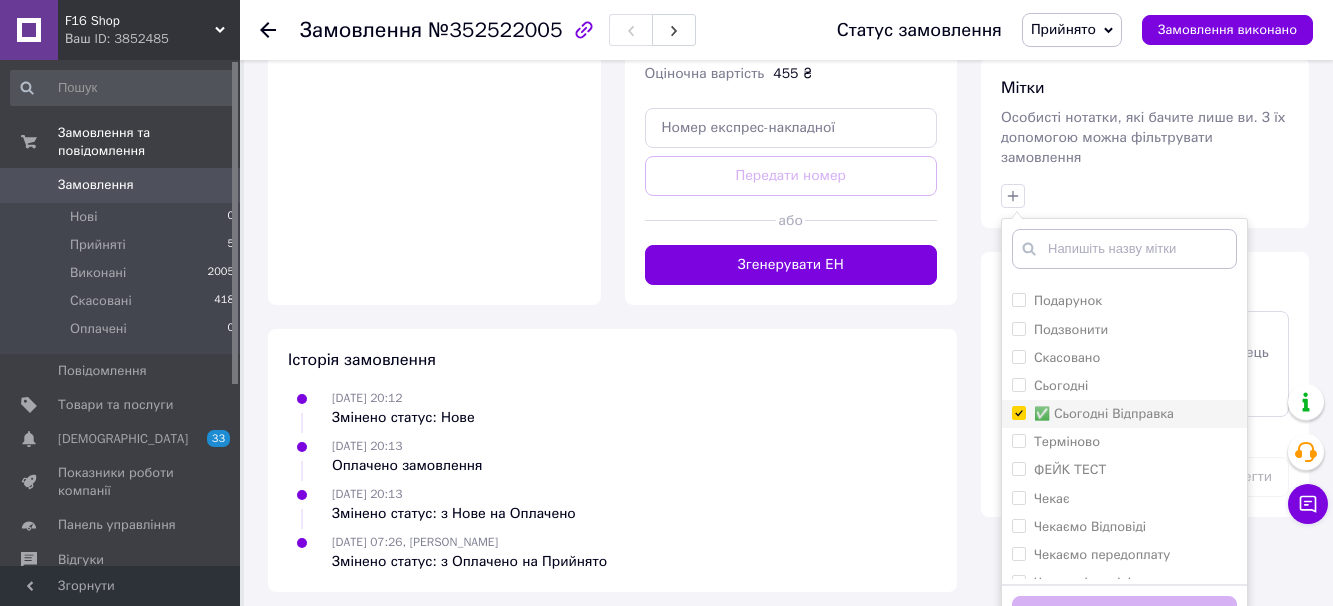 checkbox on "true" 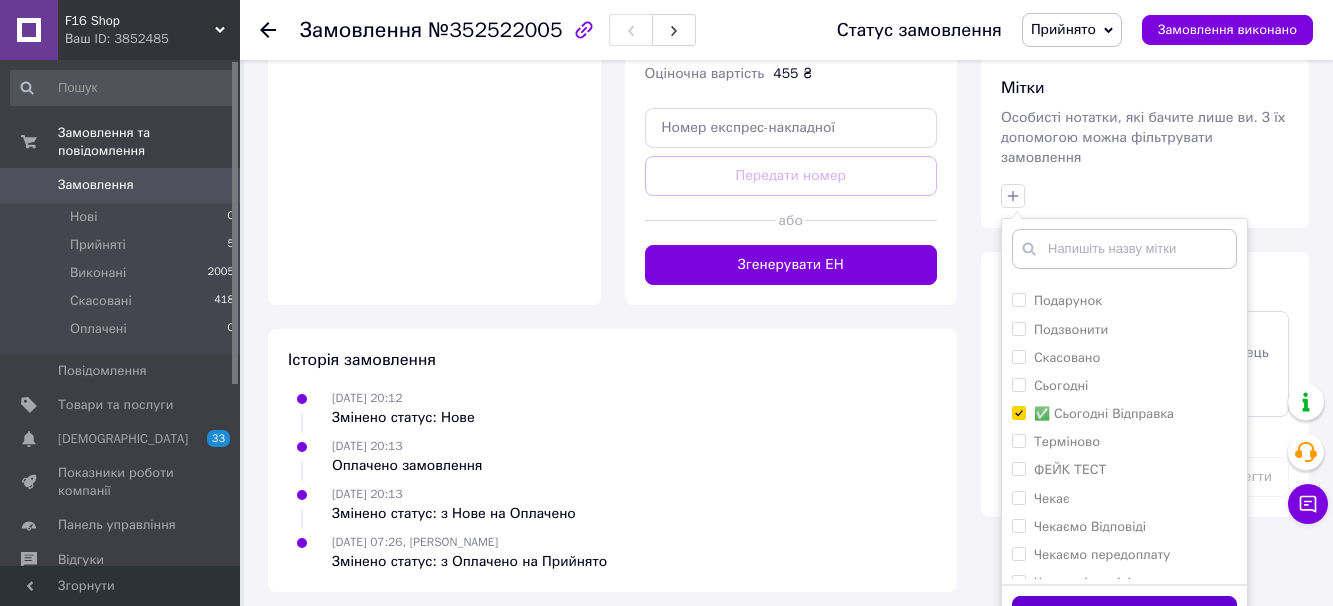 click on "Додати мітку" at bounding box center (1124, 615) 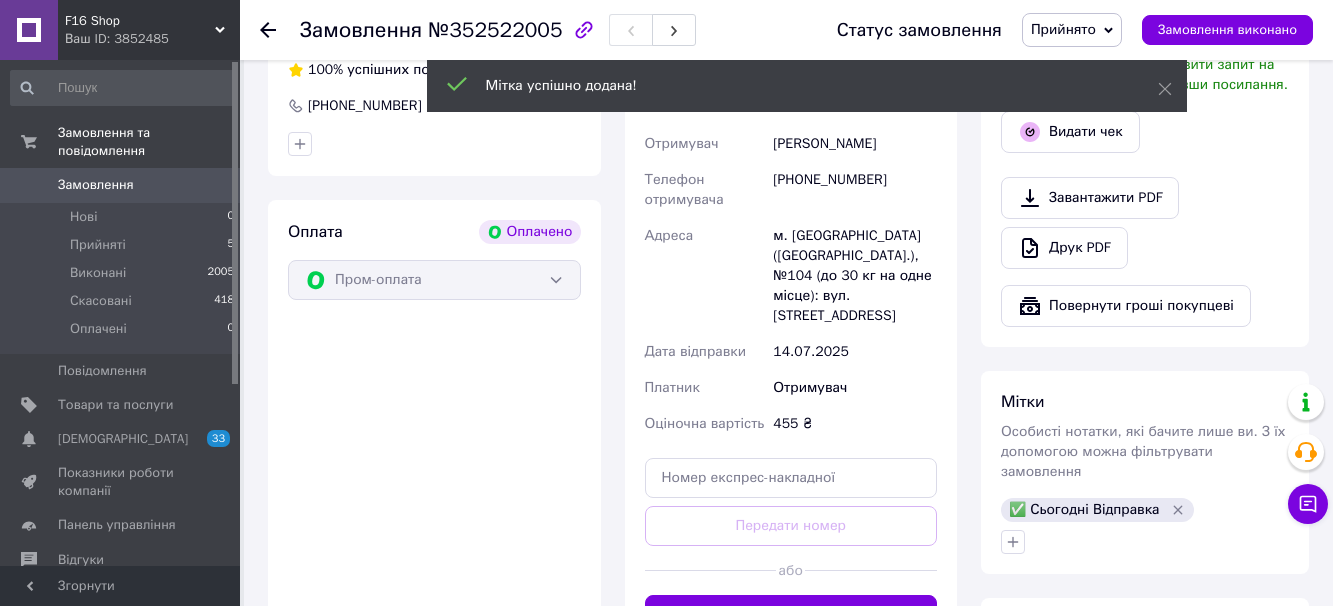 scroll, scrollTop: 1136, scrollLeft: 0, axis: vertical 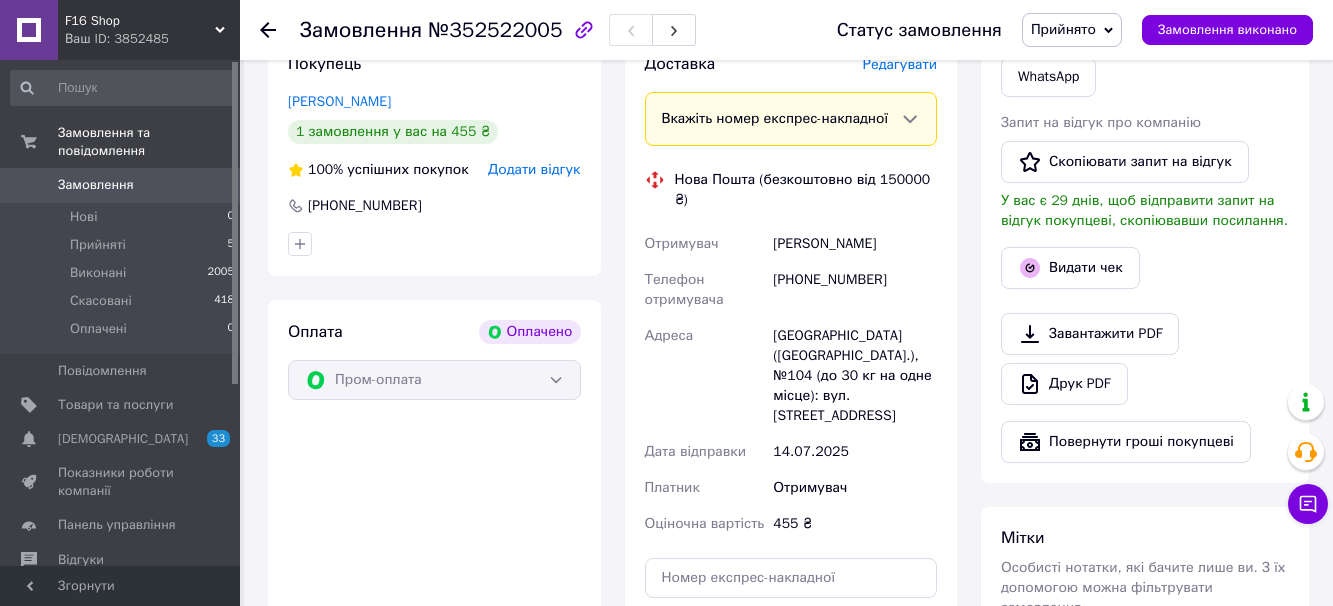 click 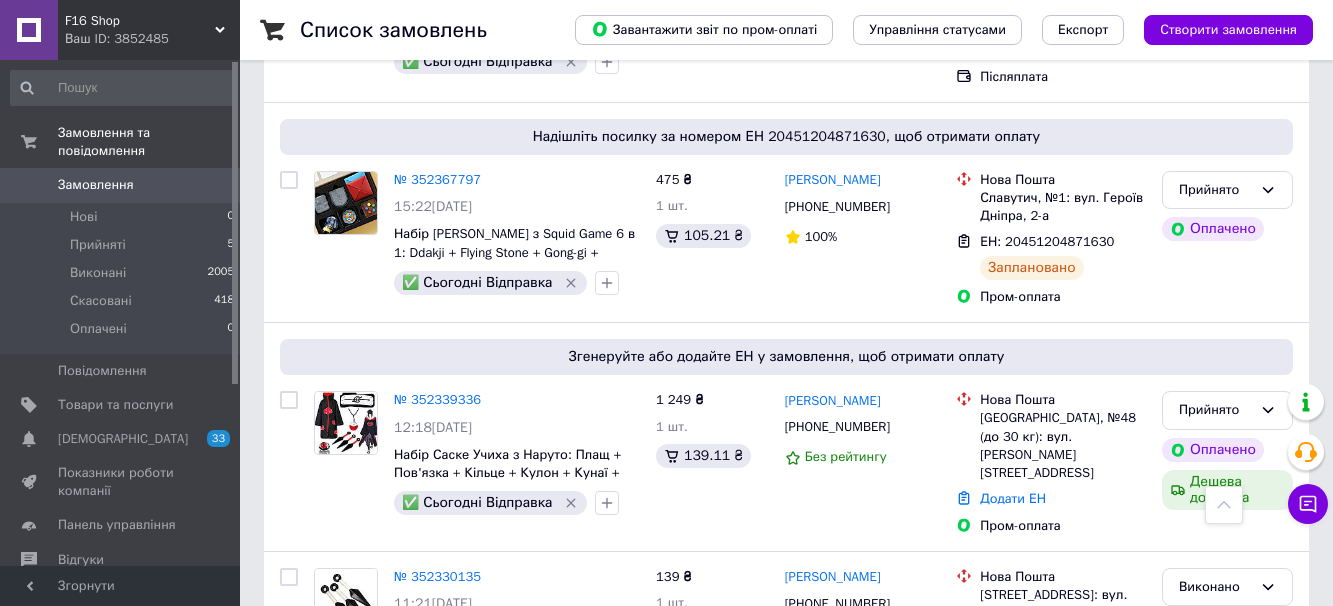 scroll, scrollTop: 900, scrollLeft: 0, axis: vertical 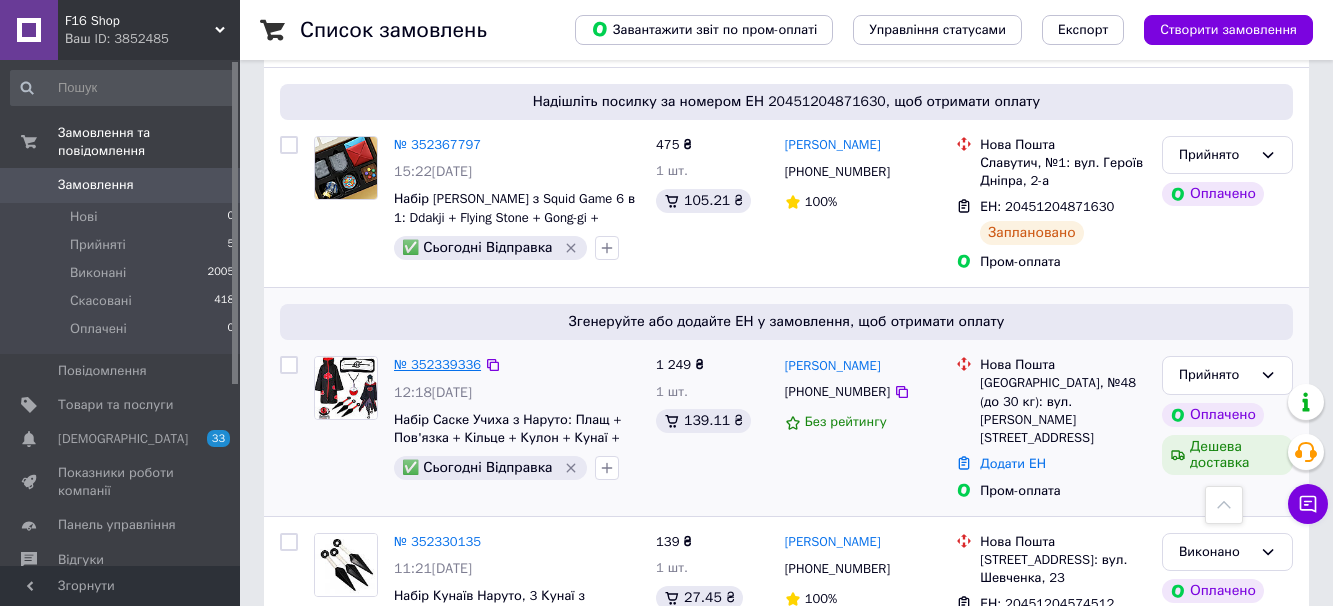 click on "№ 352339336" at bounding box center [437, 364] 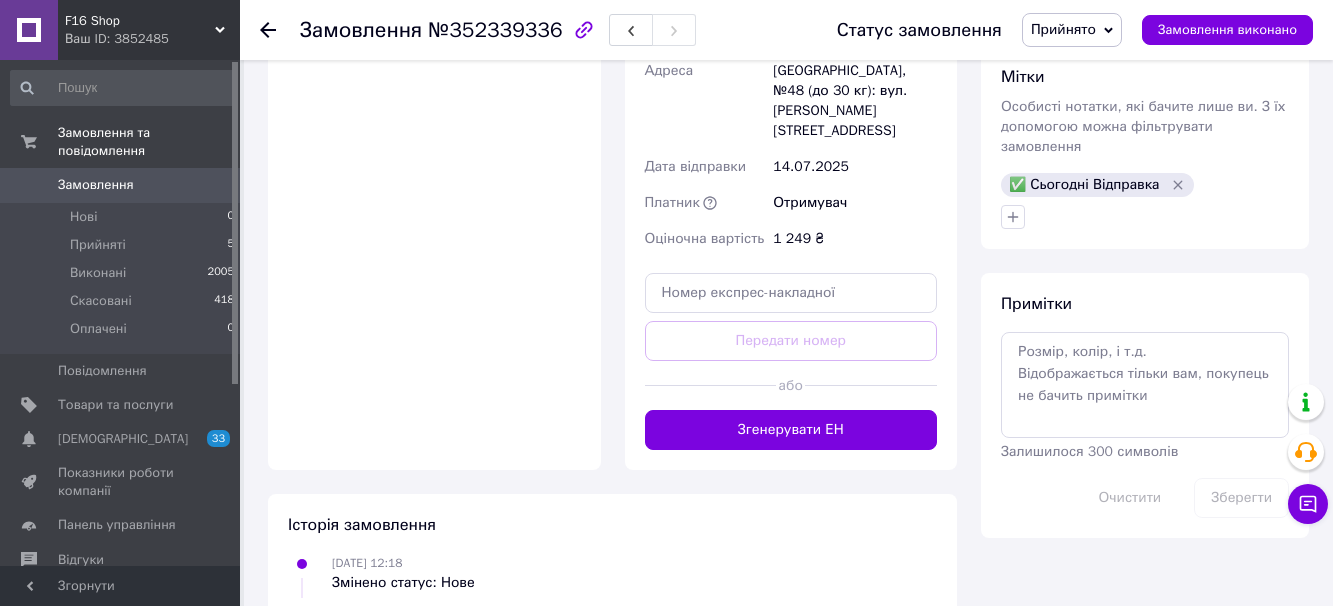 scroll, scrollTop: 1600, scrollLeft: 0, axis: vertical 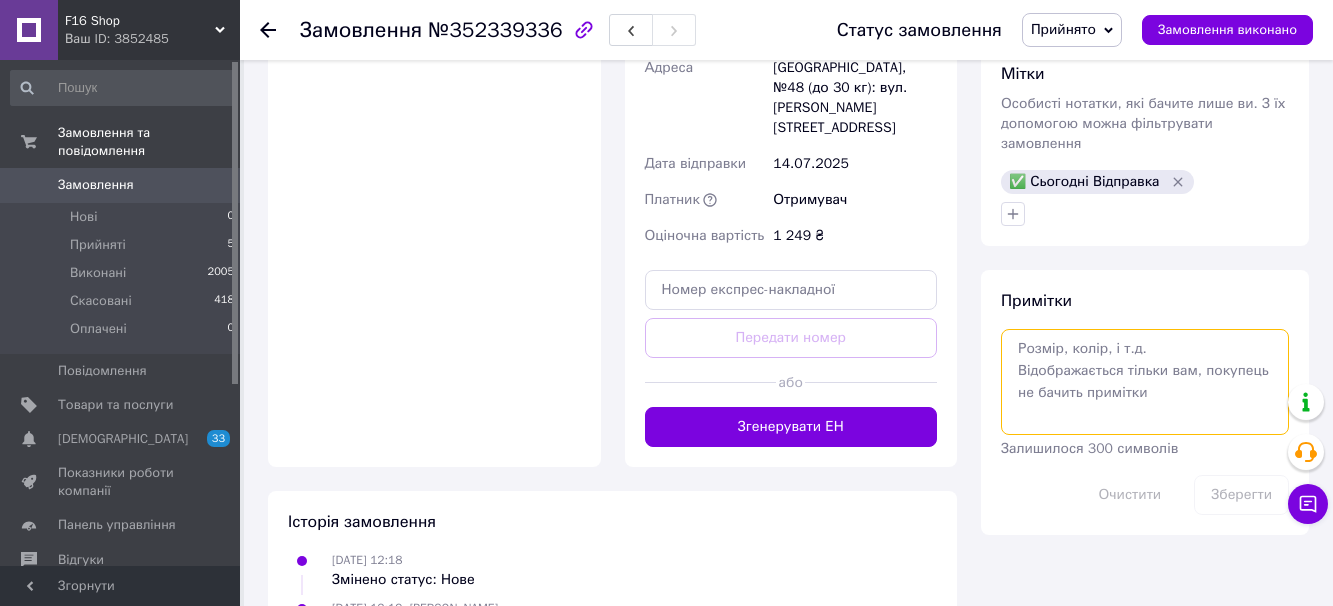 click at bounding box center (1145, 382) 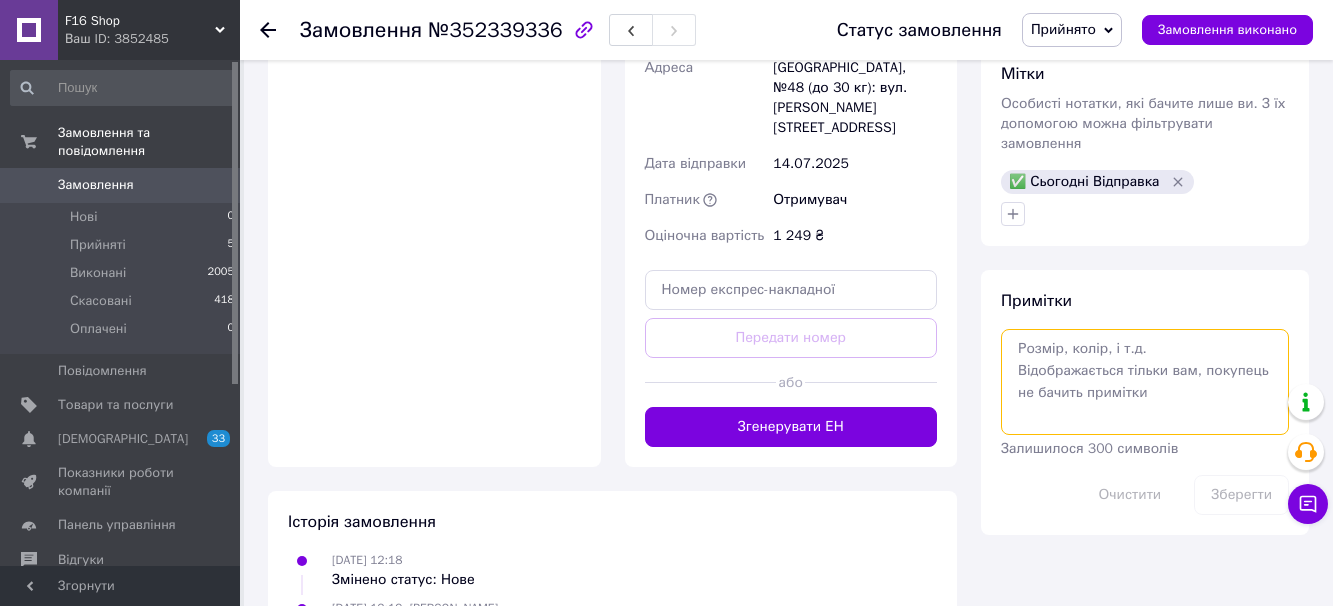 click at bounding box center (1145, 382) 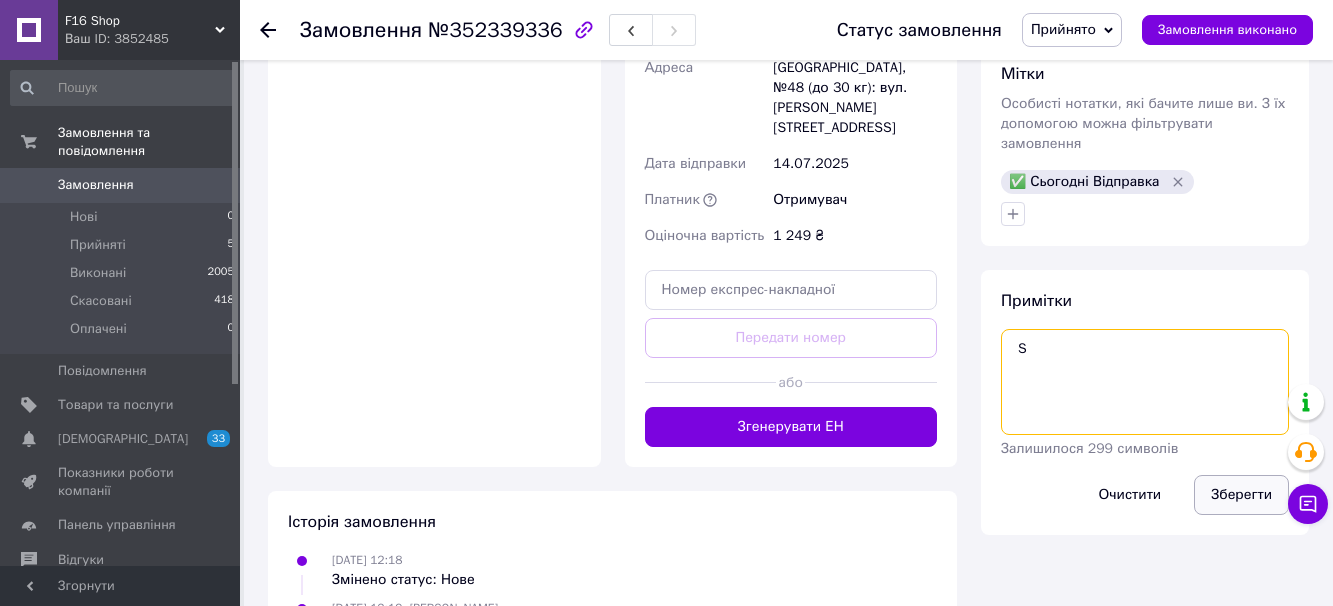 type on "S" 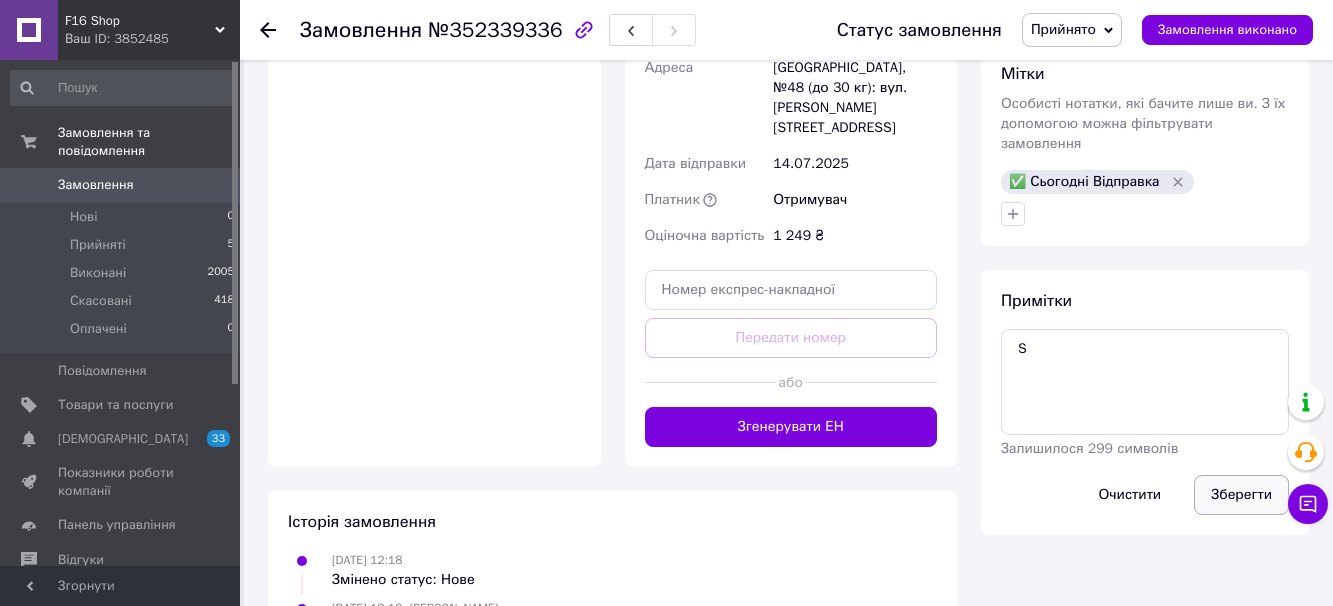 click on "Зберегти" at bounding box center [1241, 495] 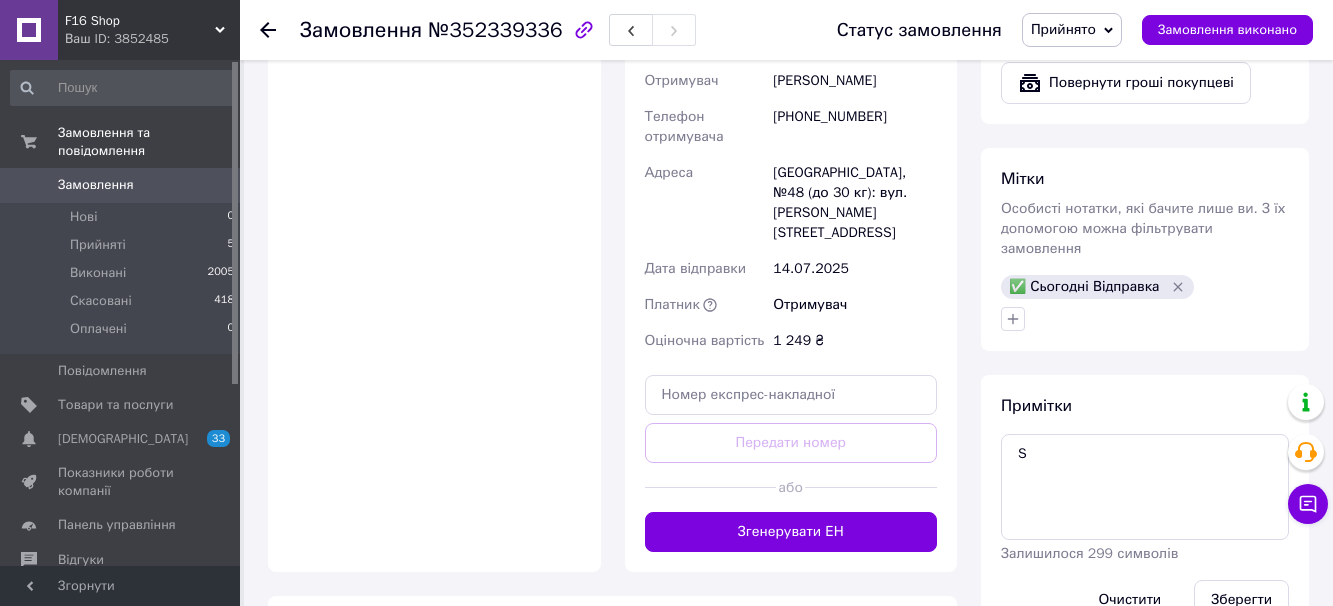 scroll, scrollTop: 1500, scrollLeft: 0, axis: vertical 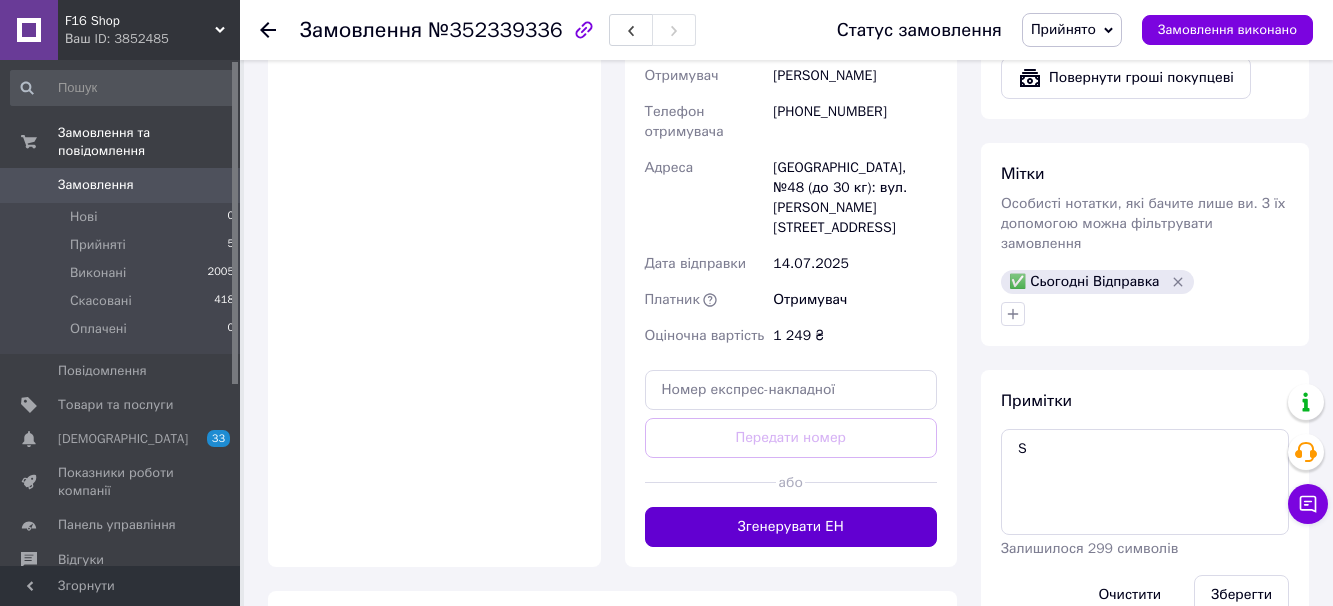 click on "Згенерувати ЕН" at bounding box center [791, 527] 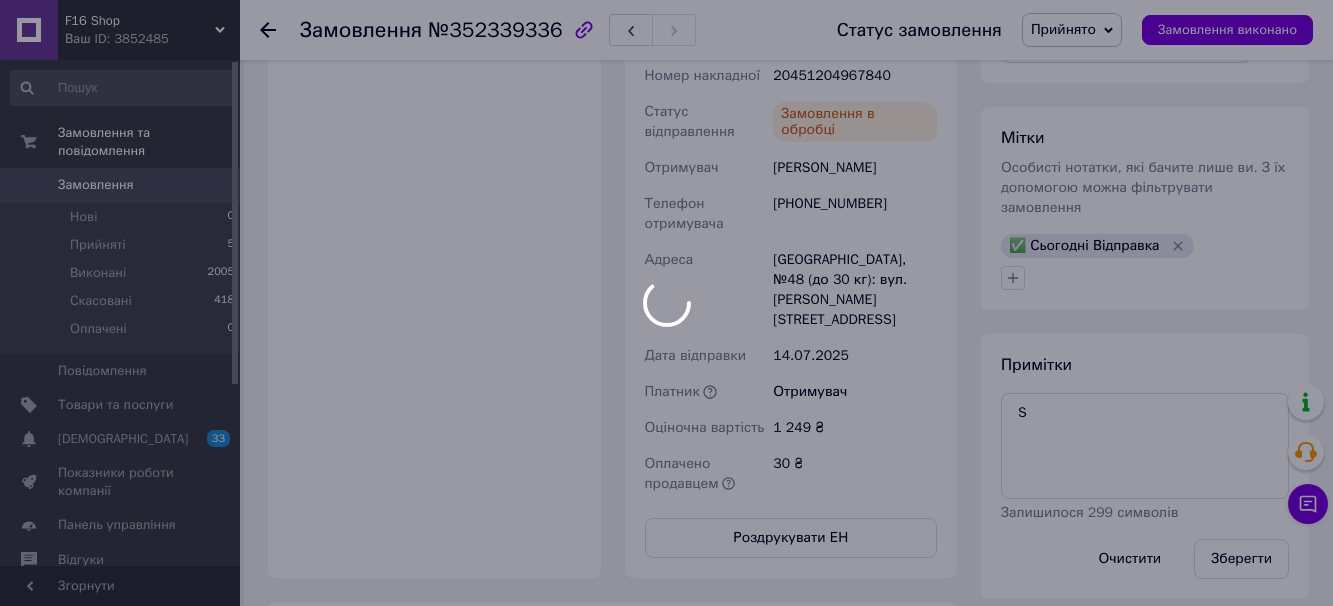 scroll, scrollTop: 16, scrollLeft: 0, axis: vertical 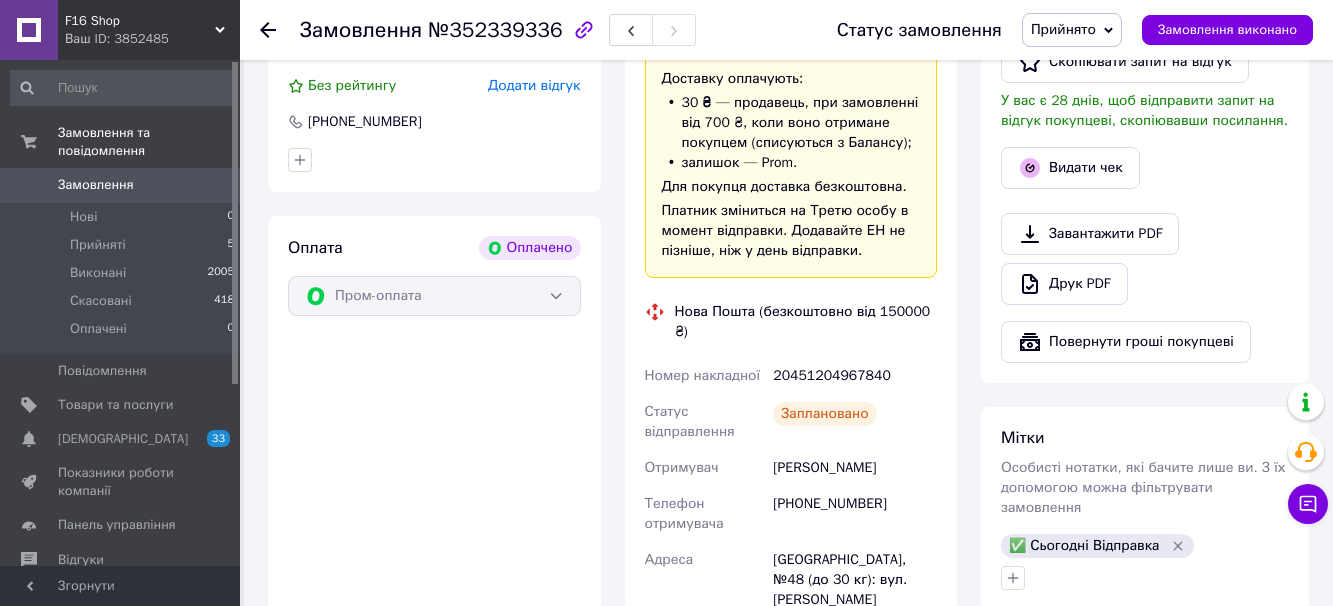 click 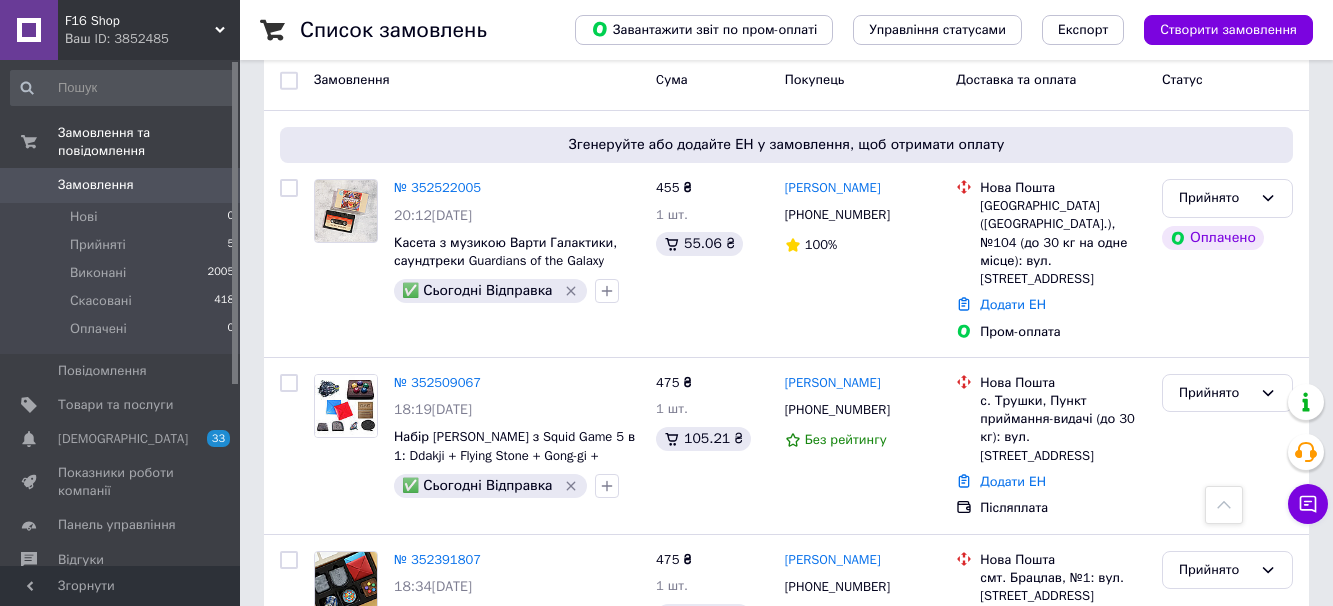 scroll, scrollTop: 200, scrollLeft: 0, axis: vertical 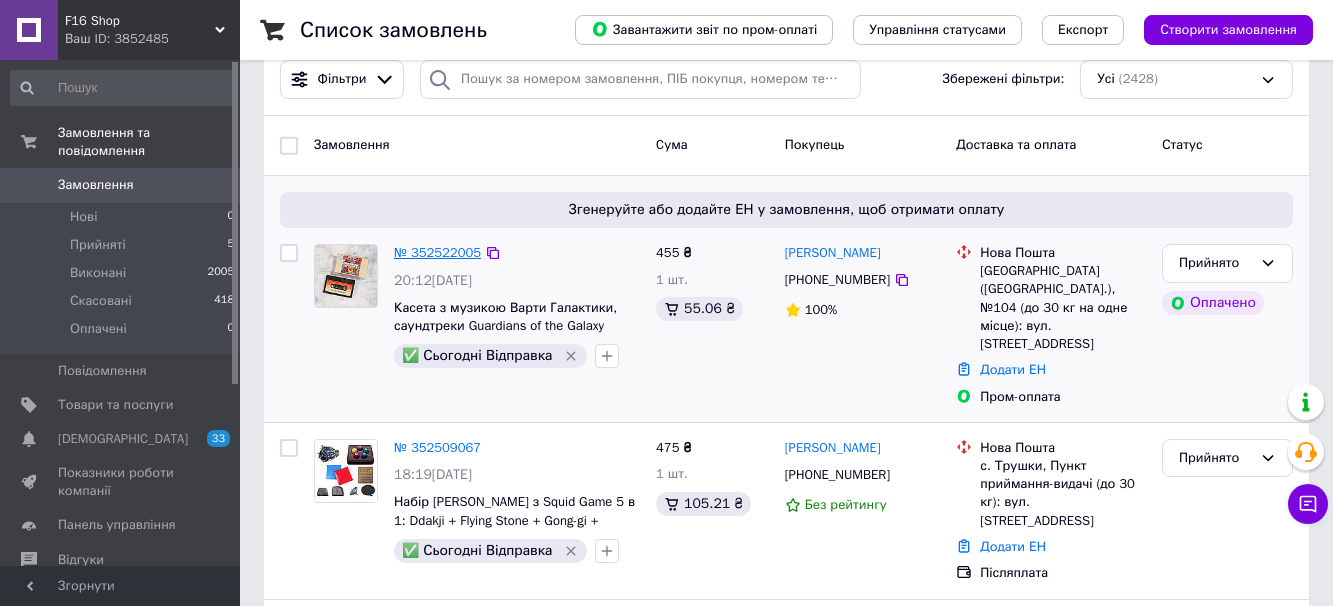 click on "№ 352522005" at bounding box center (437, 252) 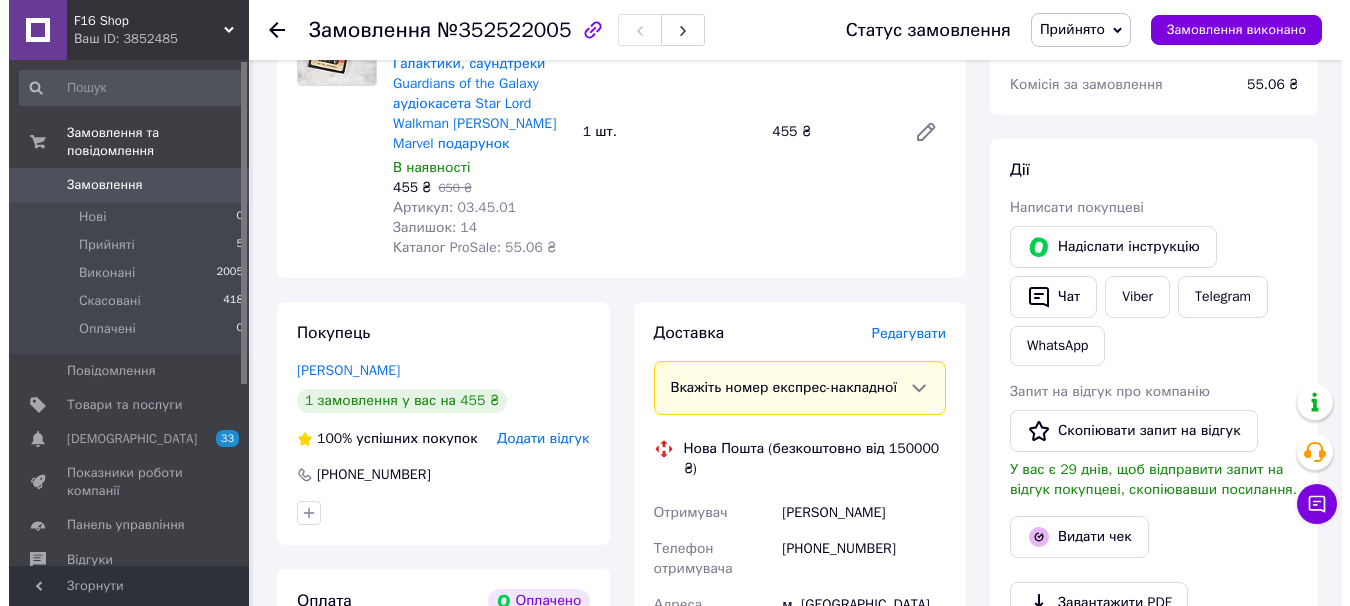 scroll, scrollTop: 900, scrollLeft: 0, axis: vertical 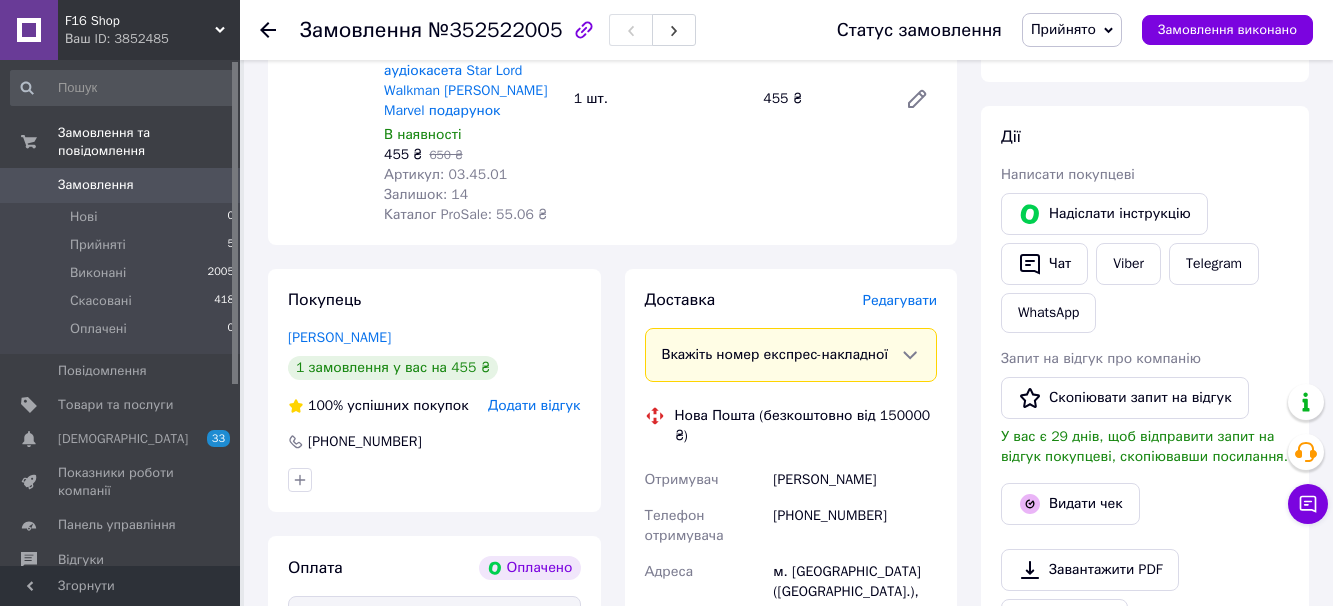 click on "Редагувати" at bounding box center [900, 300] 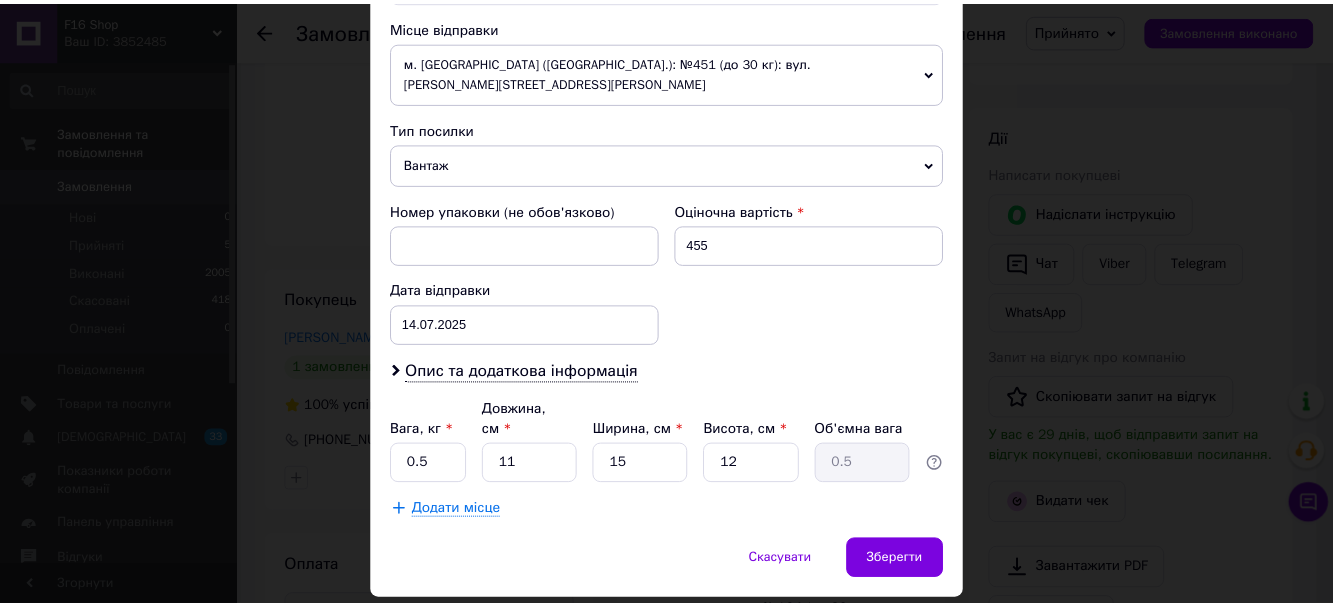 scroll, scrollTop: 700, scrollLeft: 0, axis: vertical 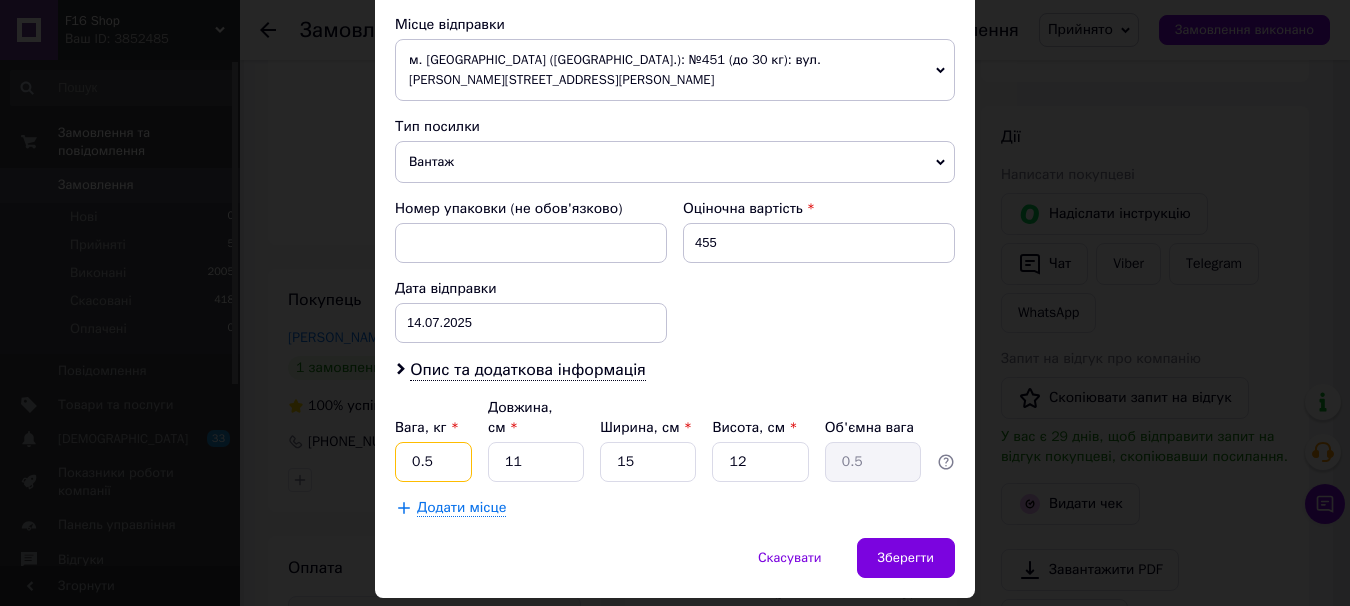 click on "0.5" at bounding box center (433, 462) 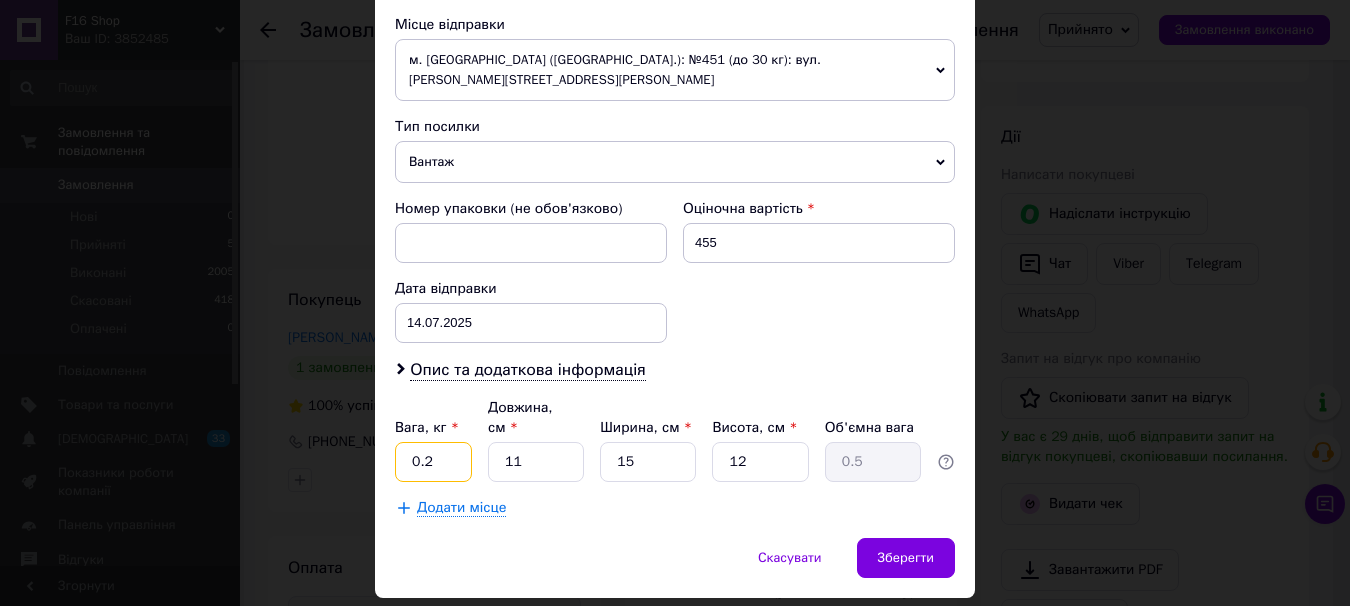 type on "0.2" 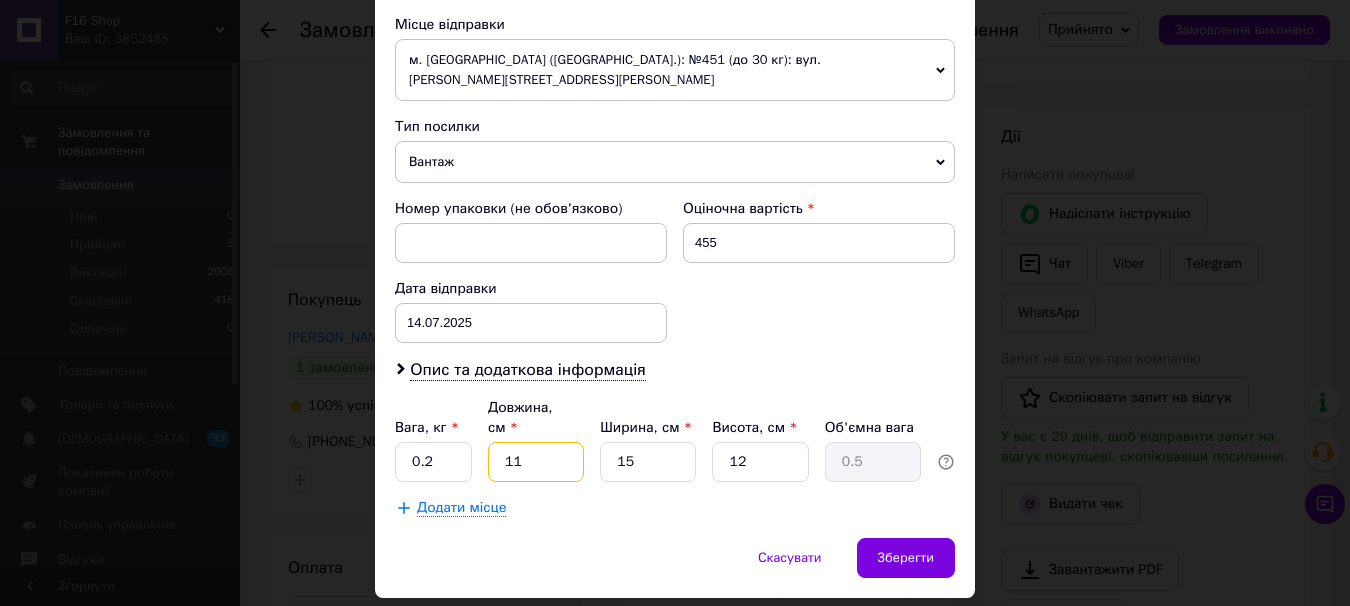 drag, startPoint x: 519, startPoint y: 414, endPoint x: 530, endPoint y: 412, distance: 11.18034 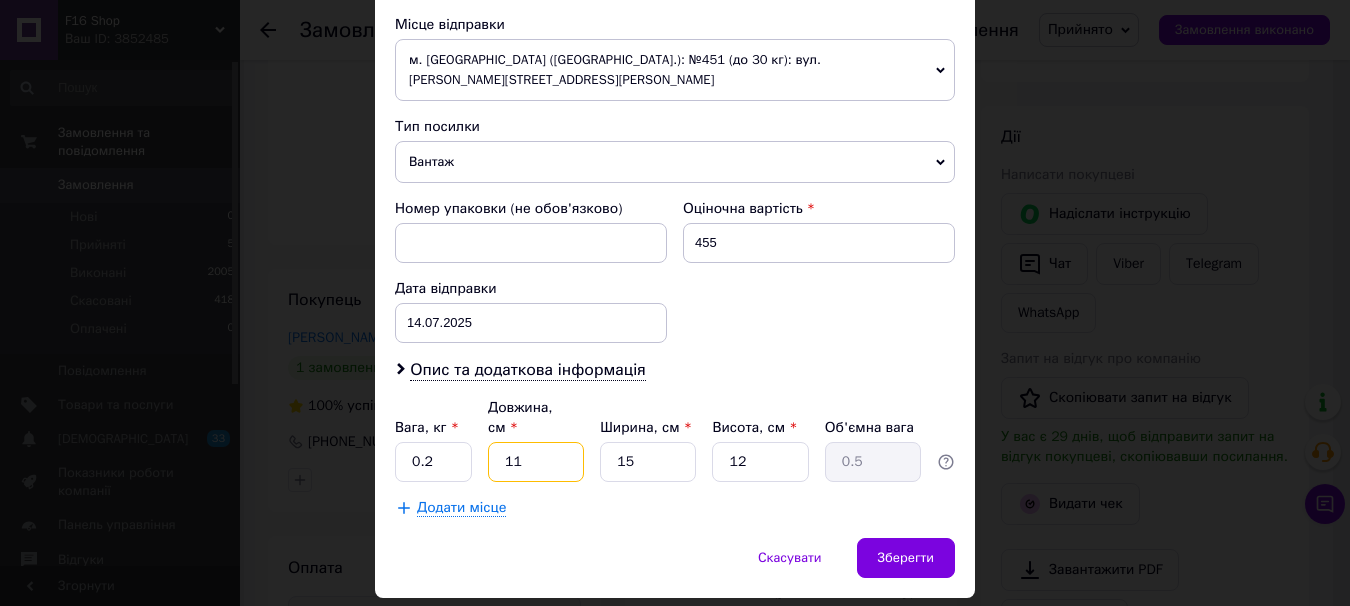 type on "2" 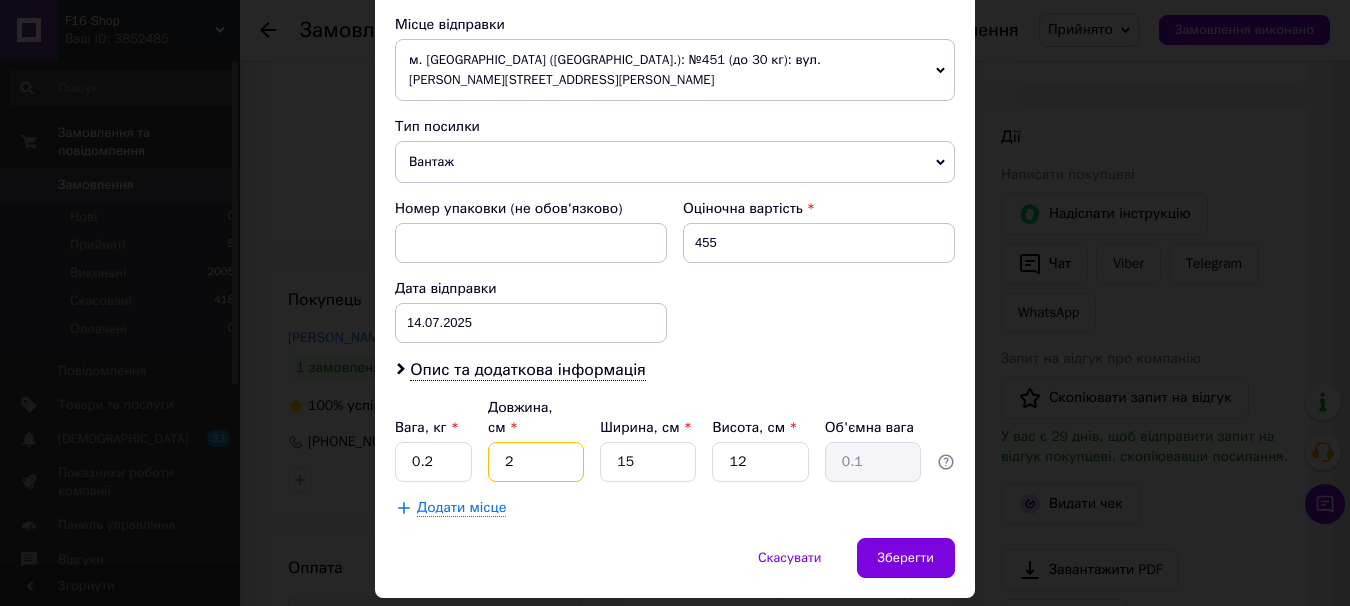 type on "27" 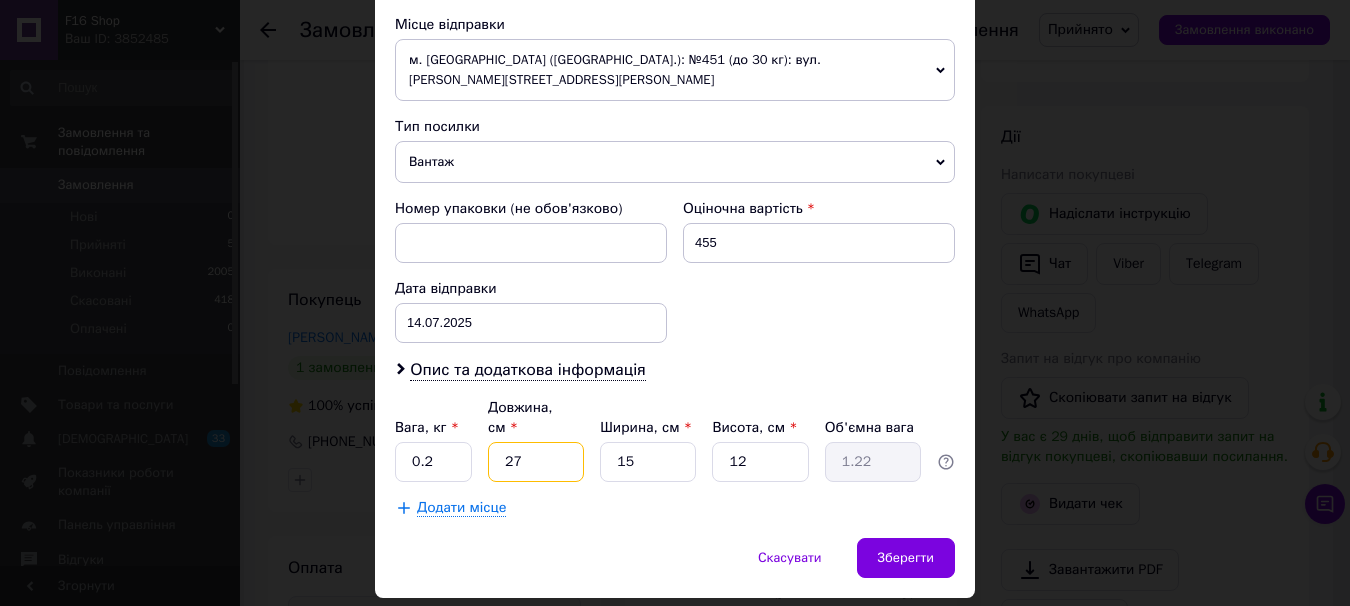 type on "27" 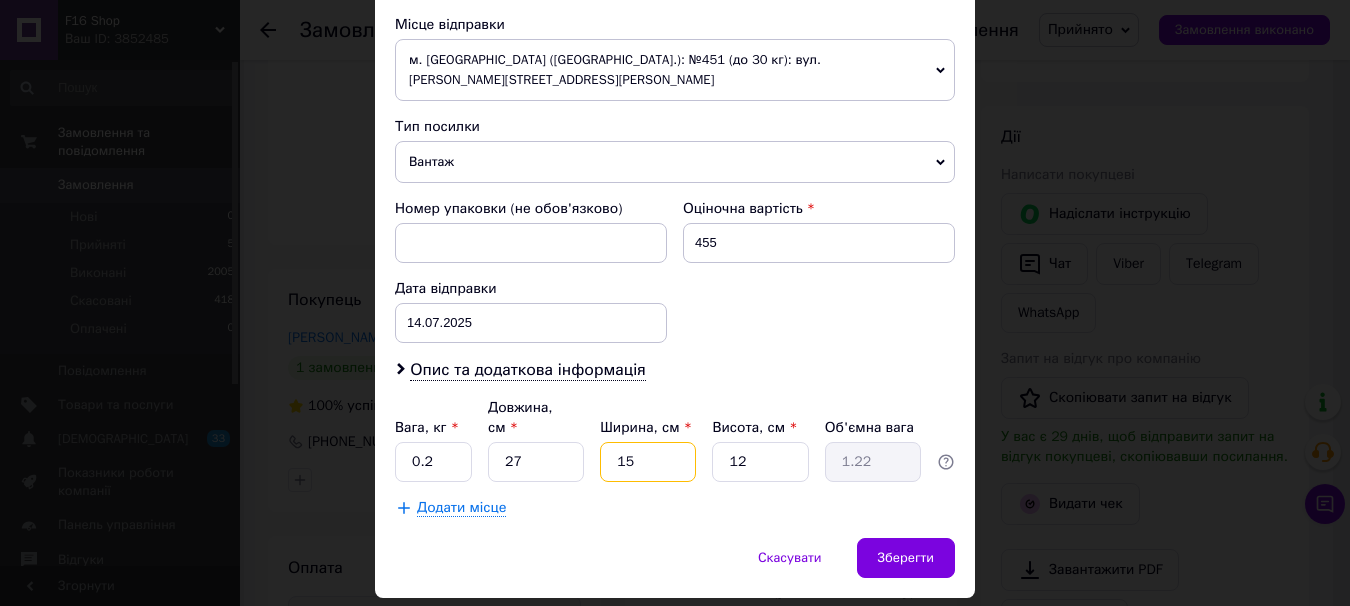 click on "15" at bounding box center [648, 462] 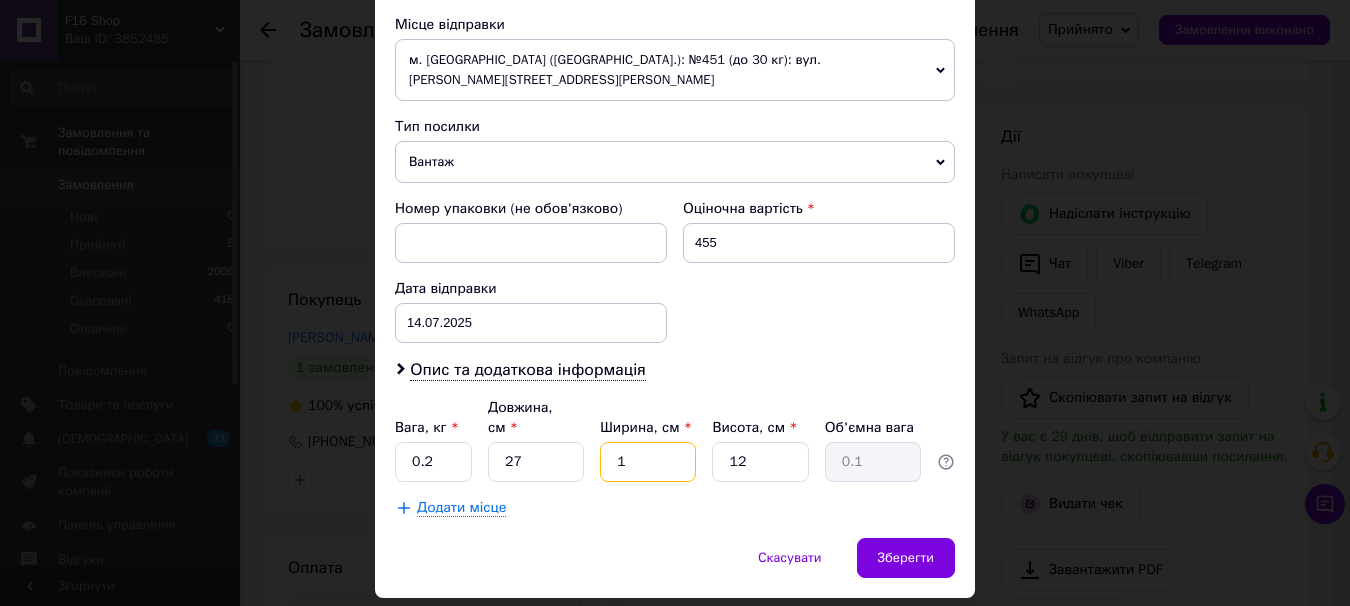 type 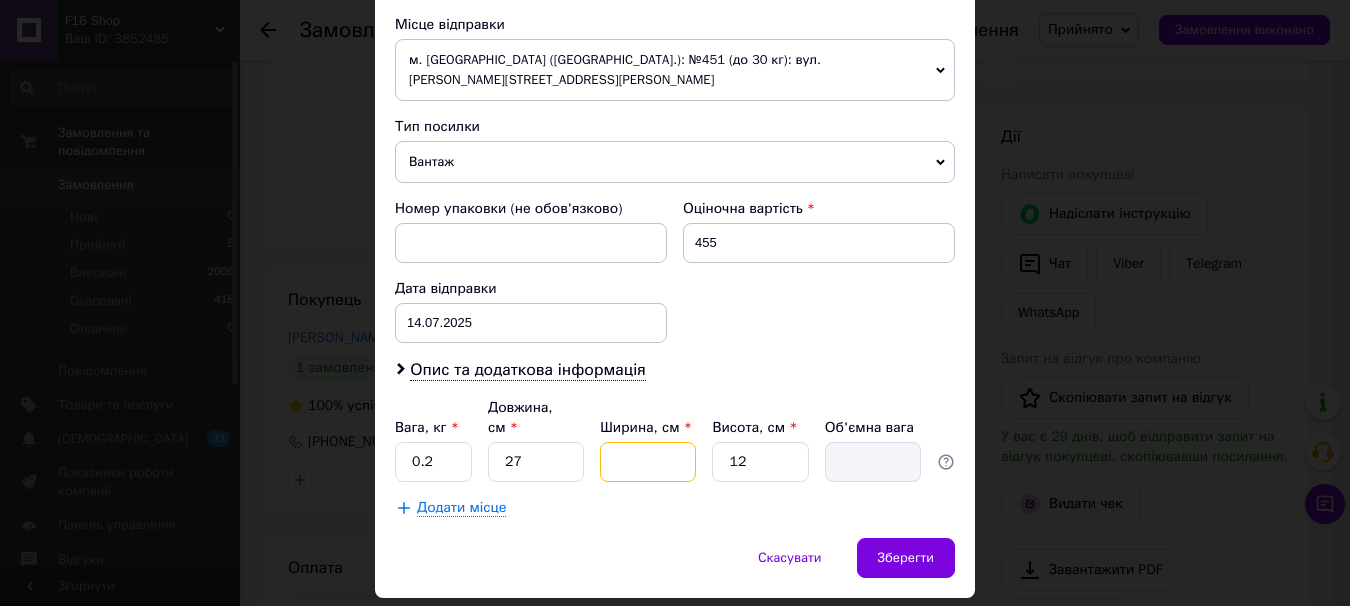 type on "2" 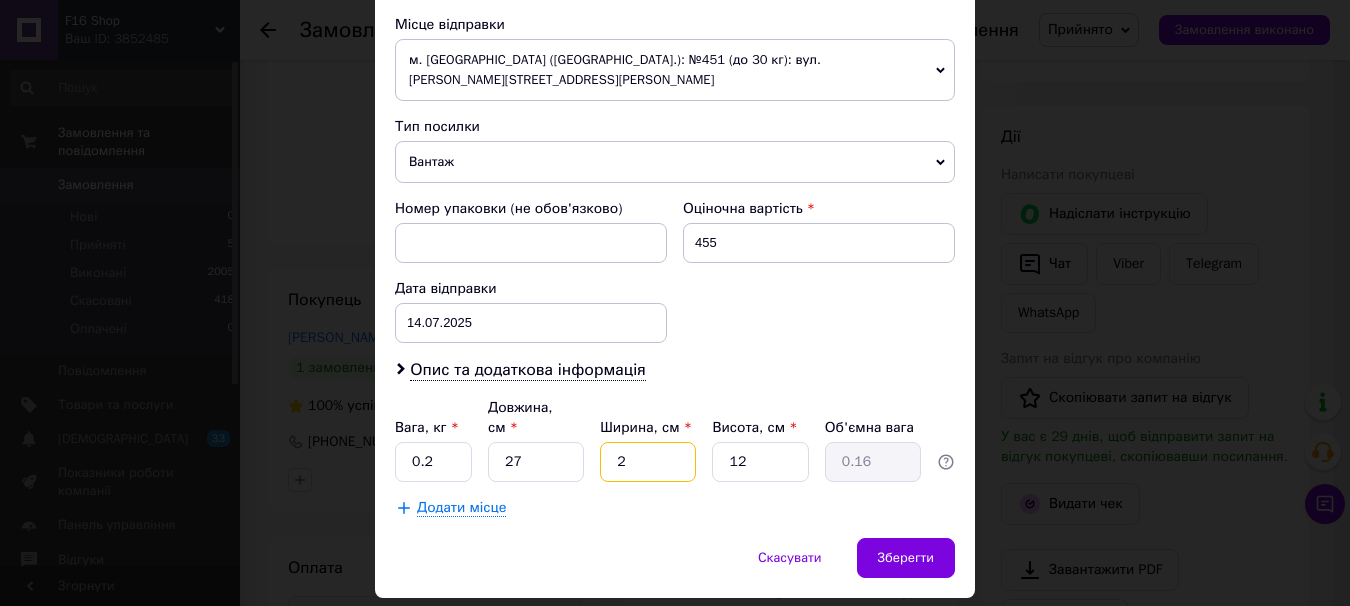 type on "24" 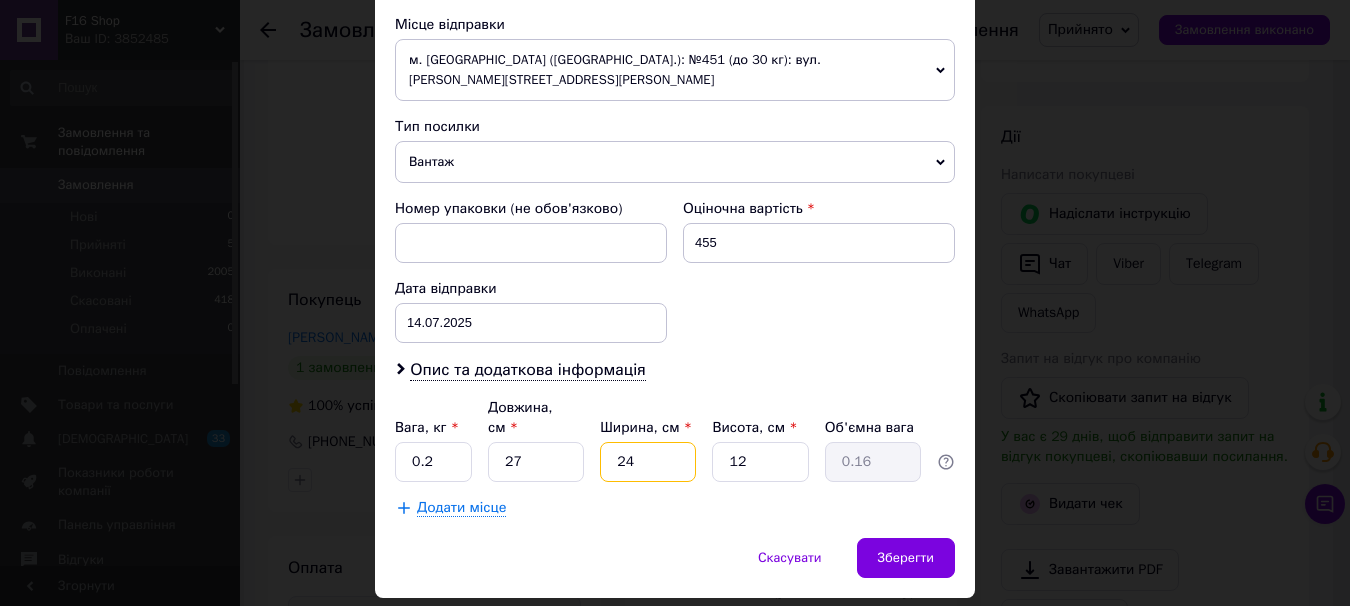type on "1.94" 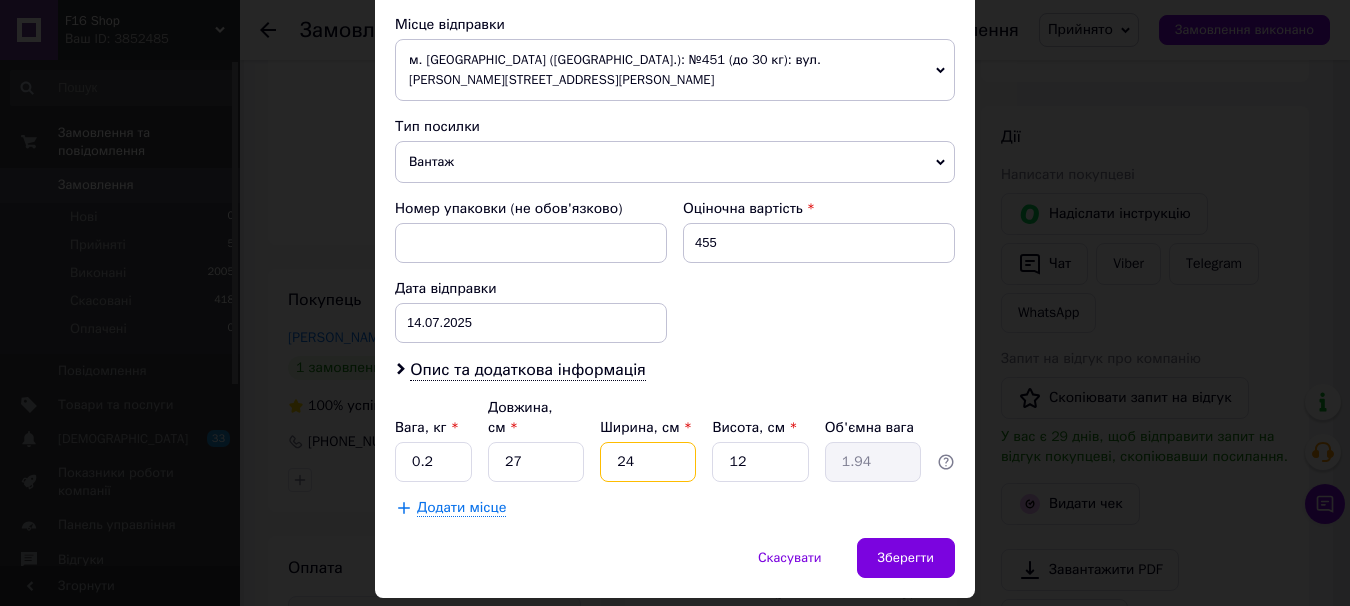 type on "24" 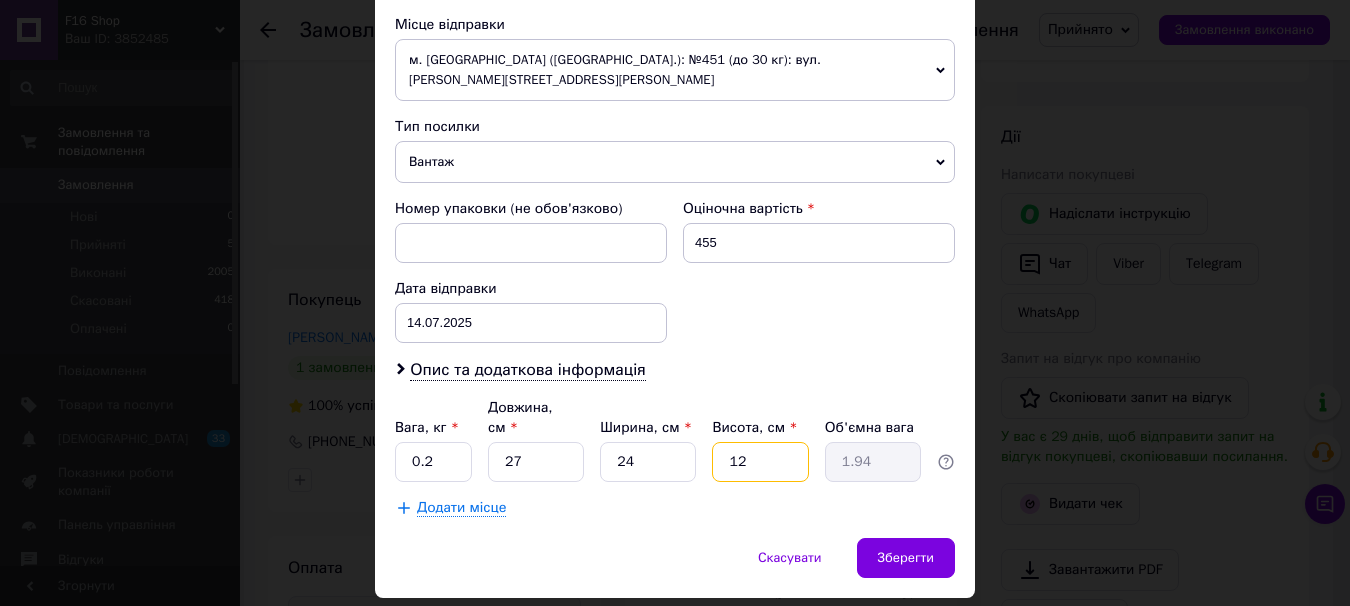 click on "12" at bounding box center (760, 462) 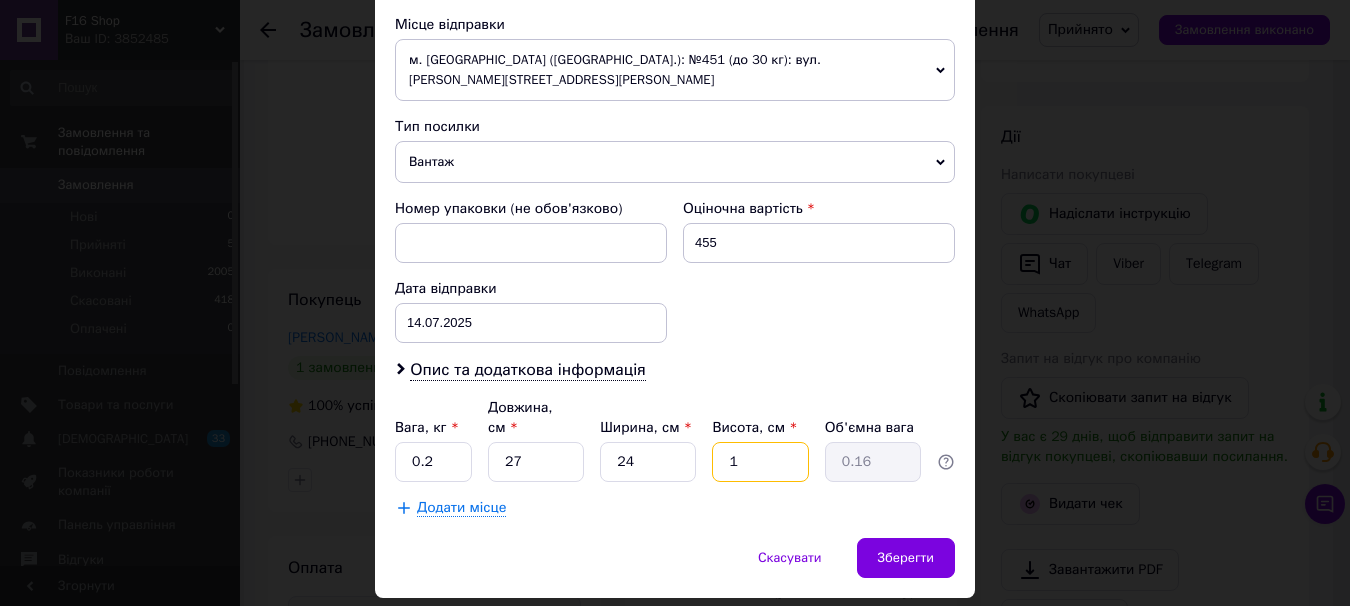 type on "1" 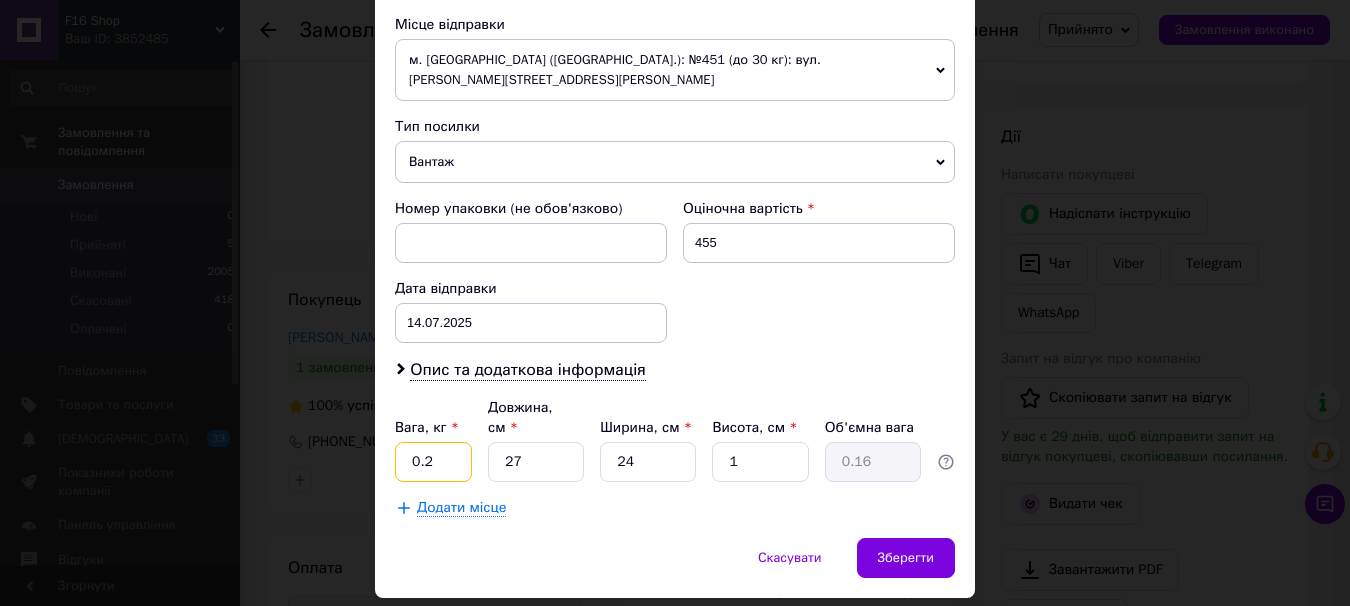 click on "0.2" at bounding box center [433, 462] 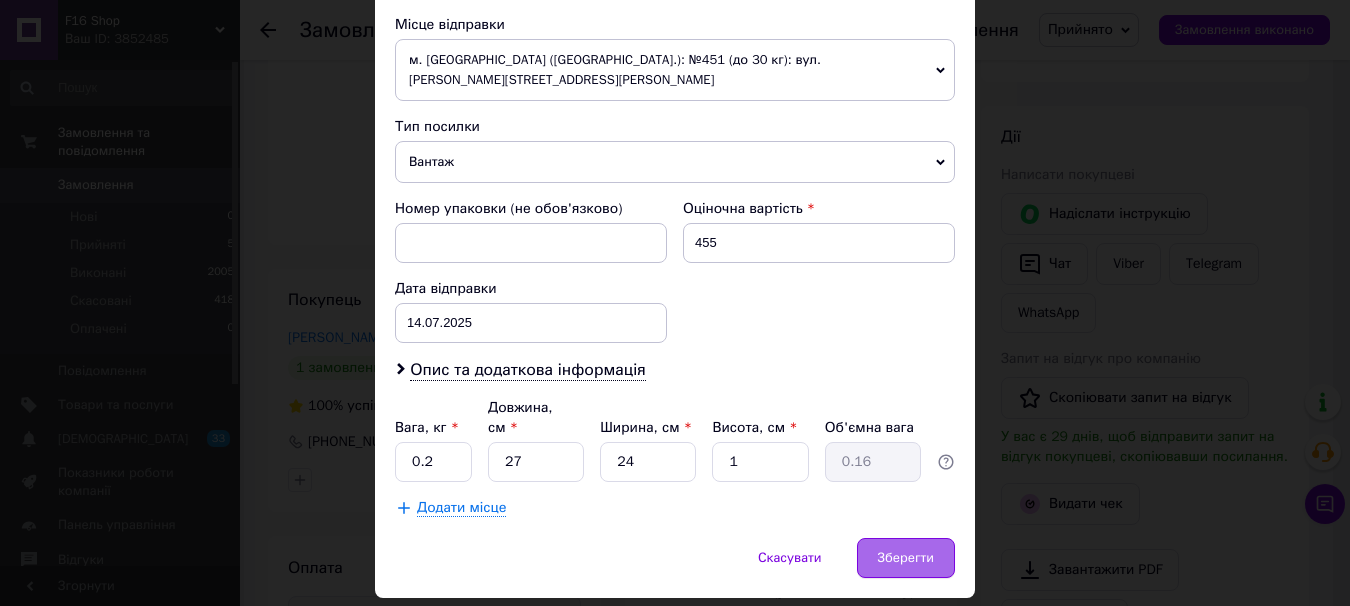 click on "Зберегти" at bounding box center [906, 558] 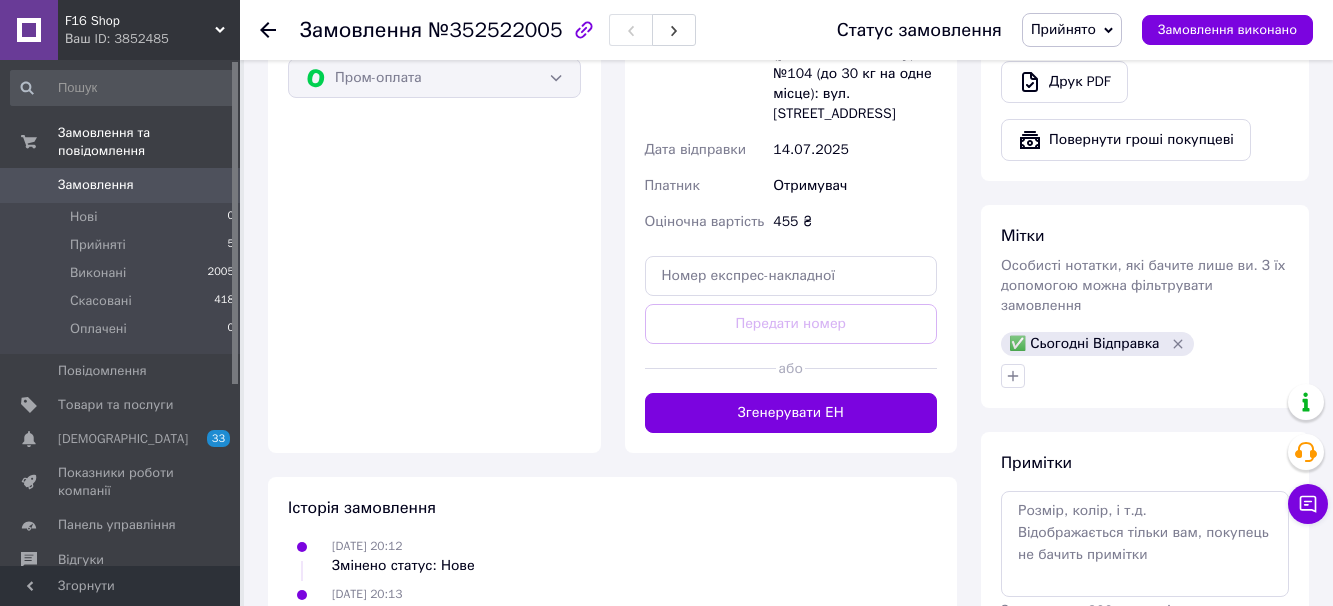scroll, scrollTop: 1400, scrollLeft: 0, axis: vertical 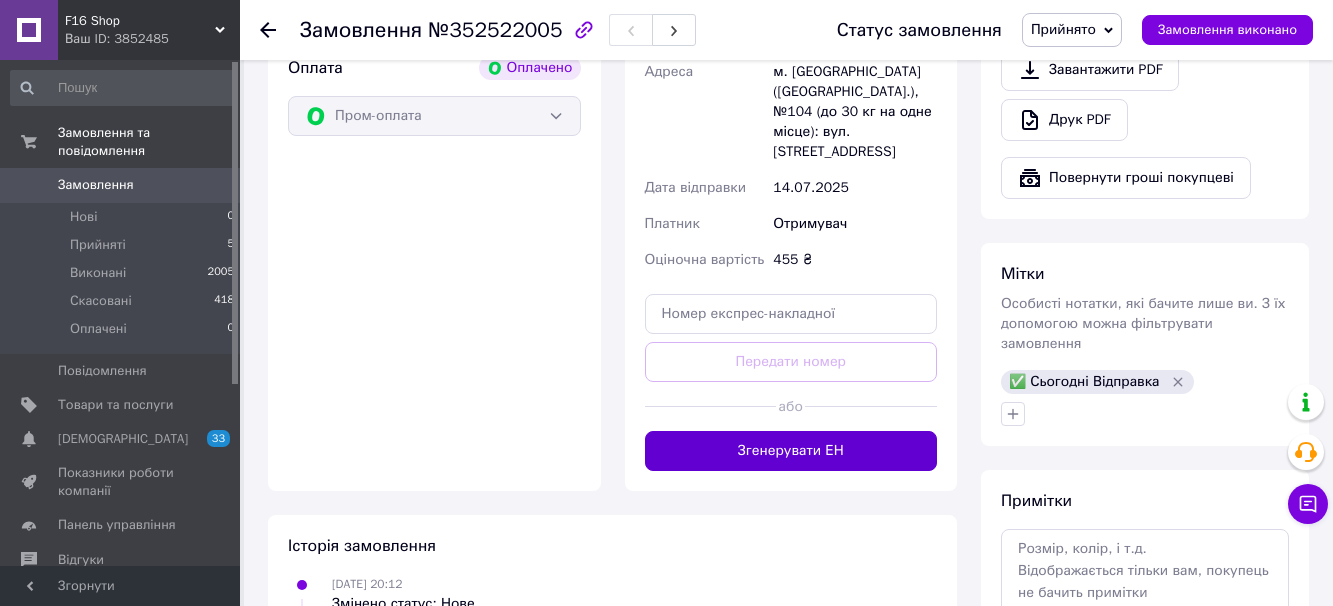 click on "Згенерувати ЕН" at bounding box center (791, 451) 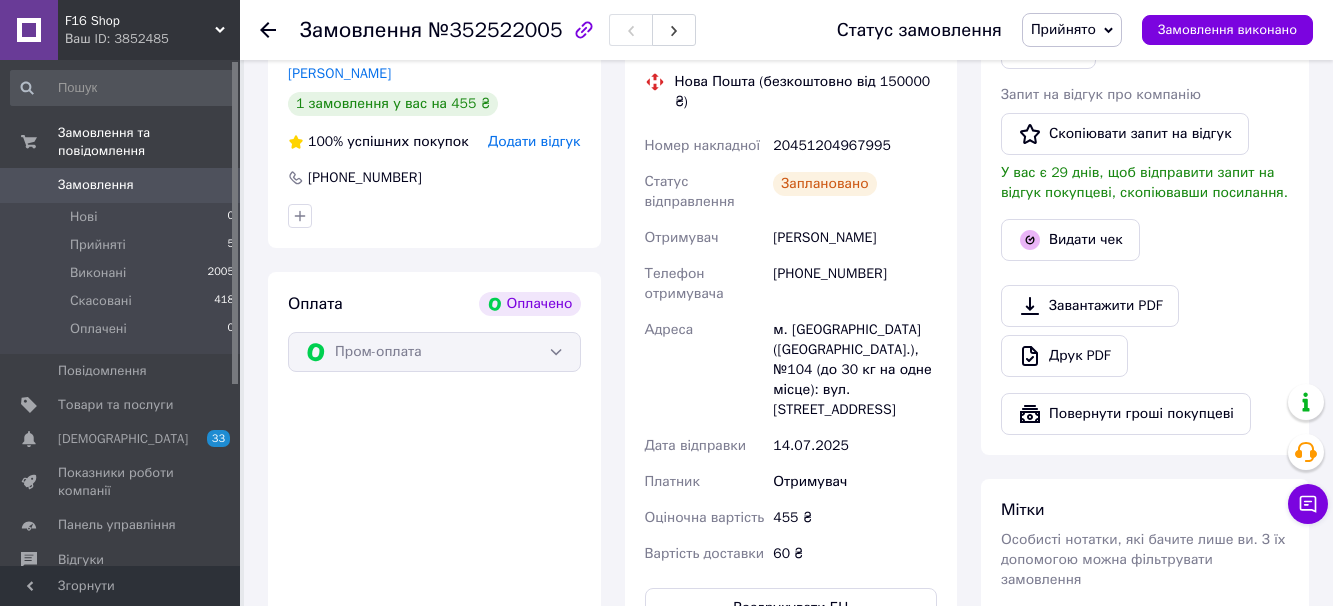 scroll, scrollTop: 1200, scrollLeft: 0, axis: vertical 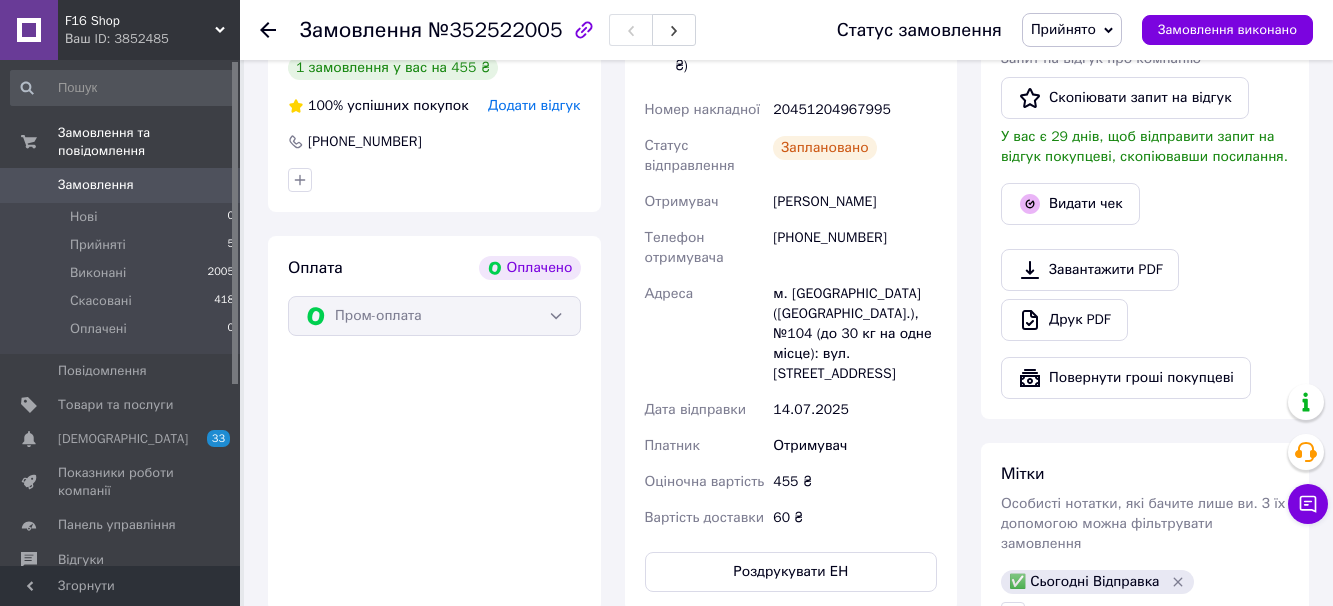 click 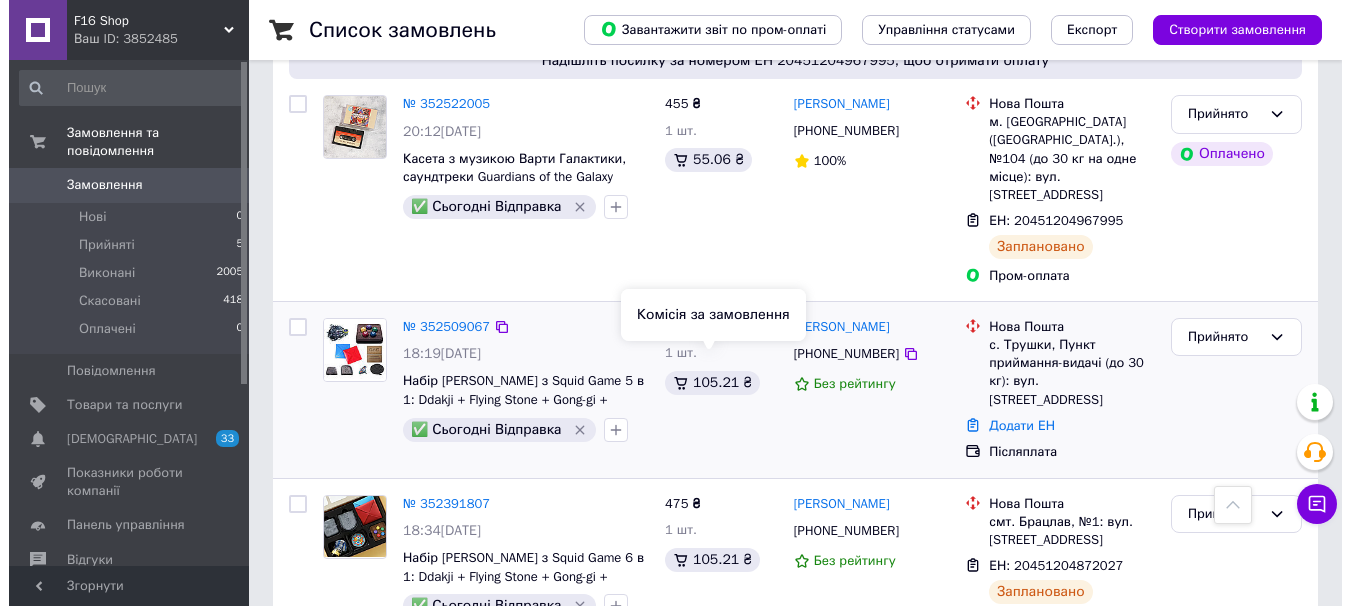 scroll, scrollTop: 300, scrollLeft: 0, axis: vertical 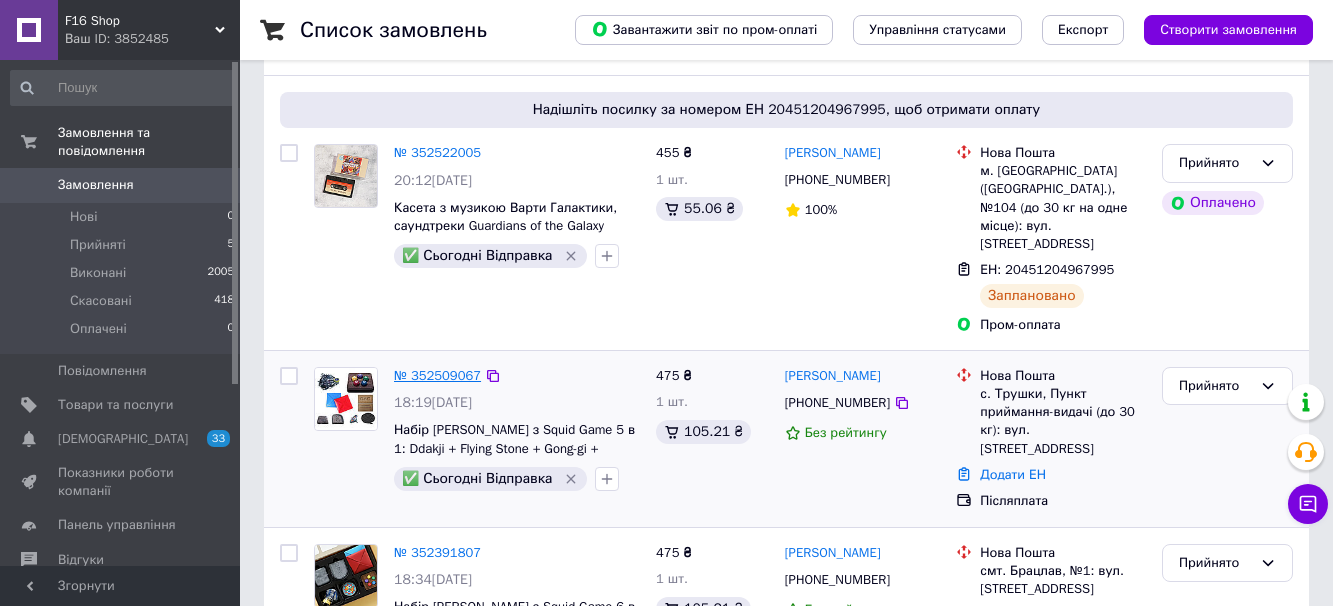click on "№ 352509067" at bounding box center (437, 375) 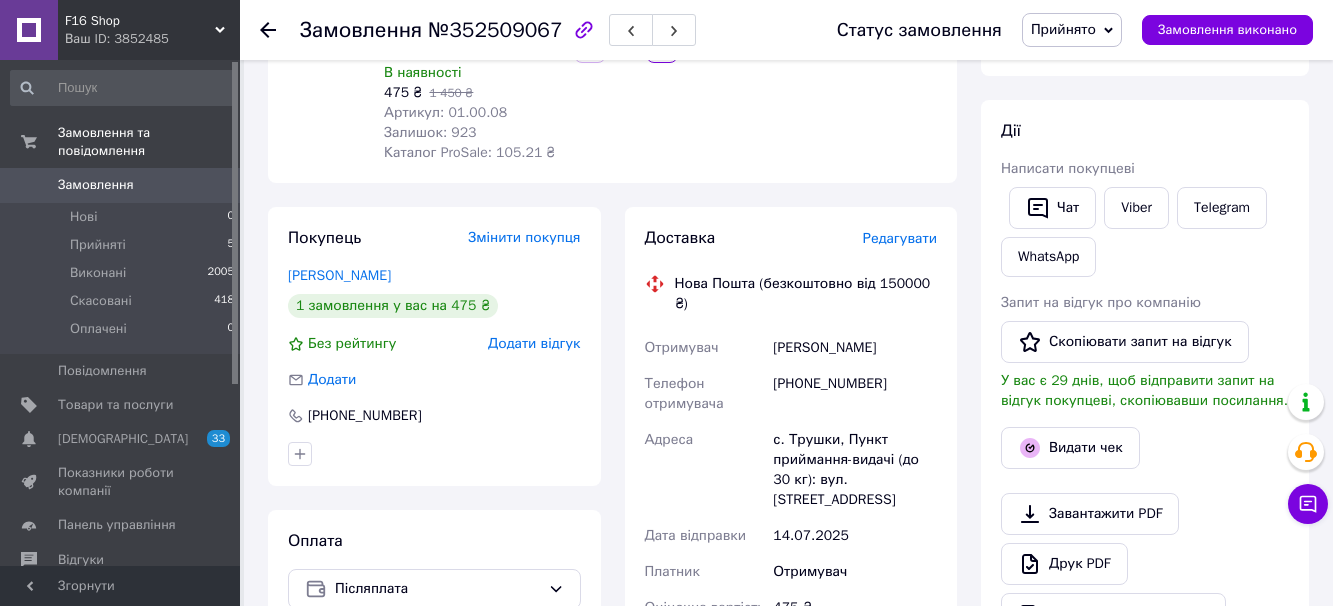 click on "Редагувати" at bounding box center (900, 238) 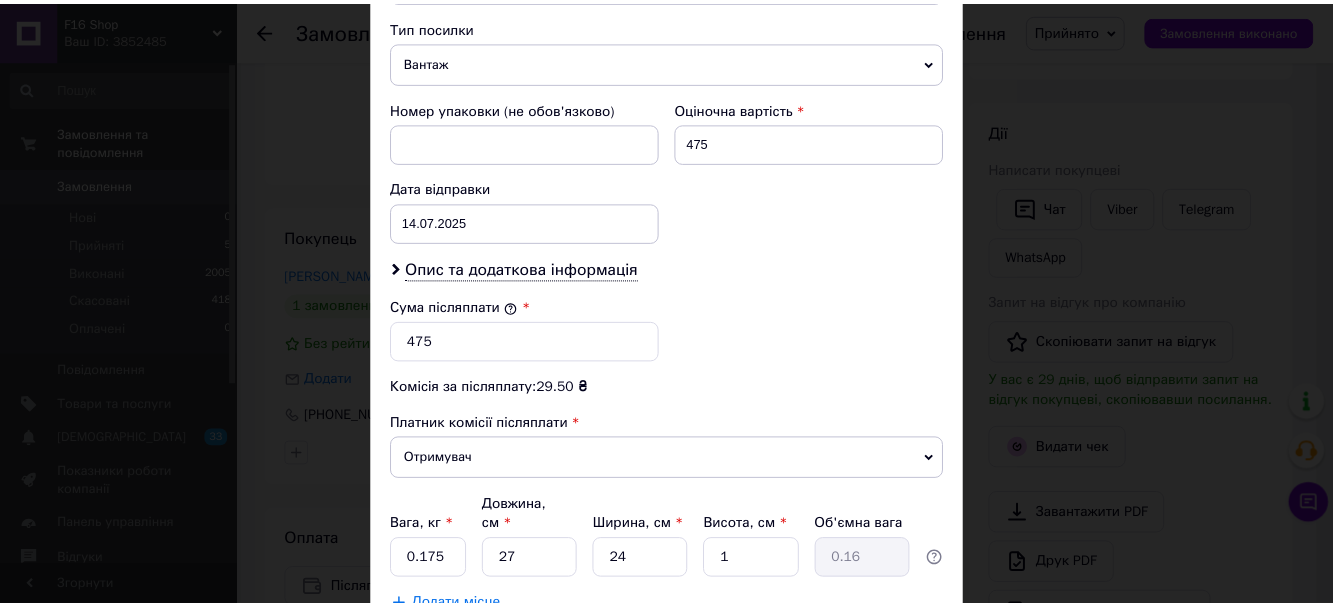 scroll, scrollTop: 900, scrollLeft: 0, axis: vertical 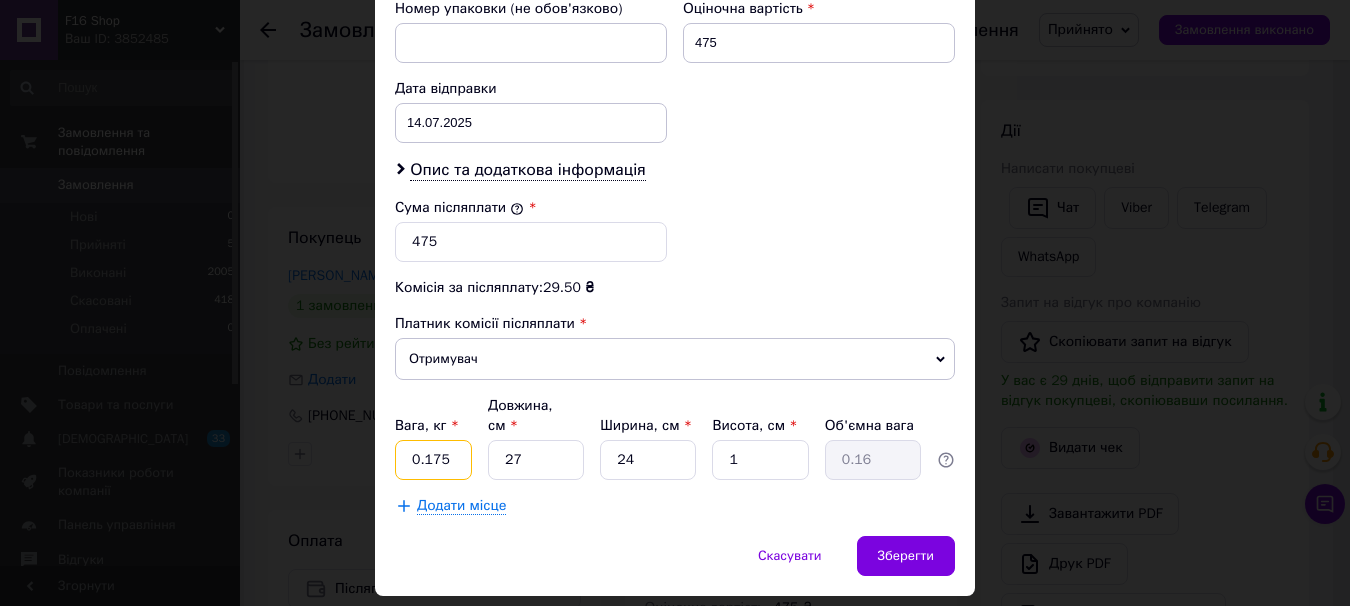 click on "0.175" at bounding box center (433, 460) 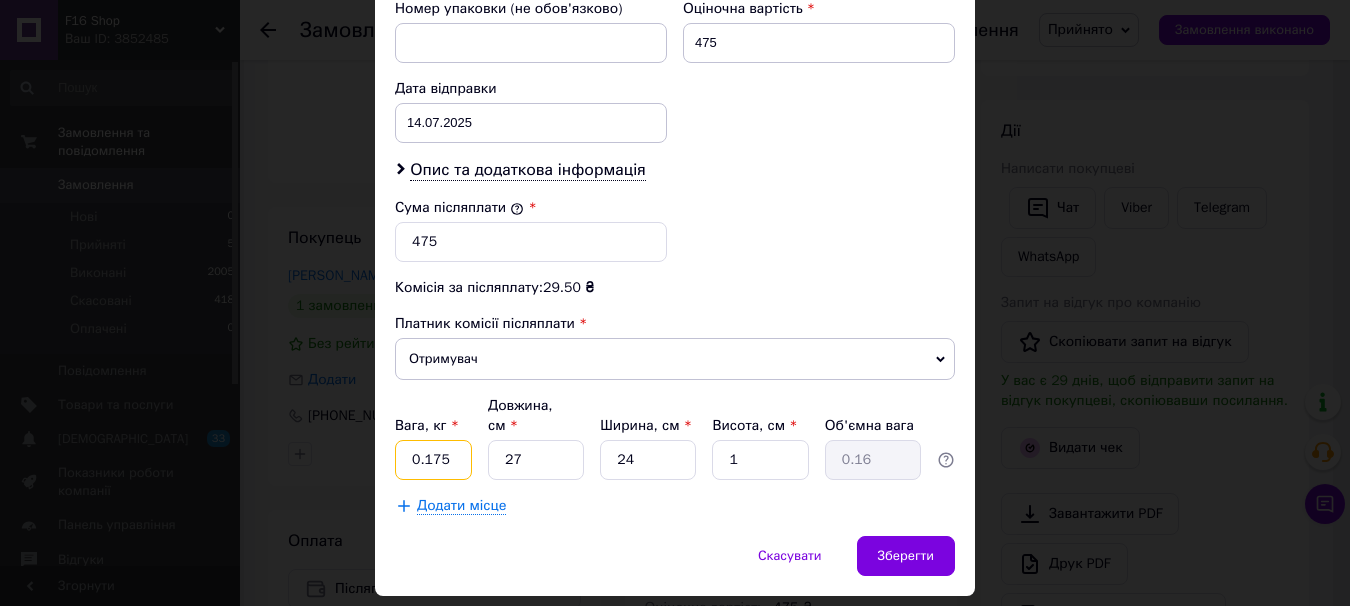 click on "0.175" at bounding box center [433, 460] 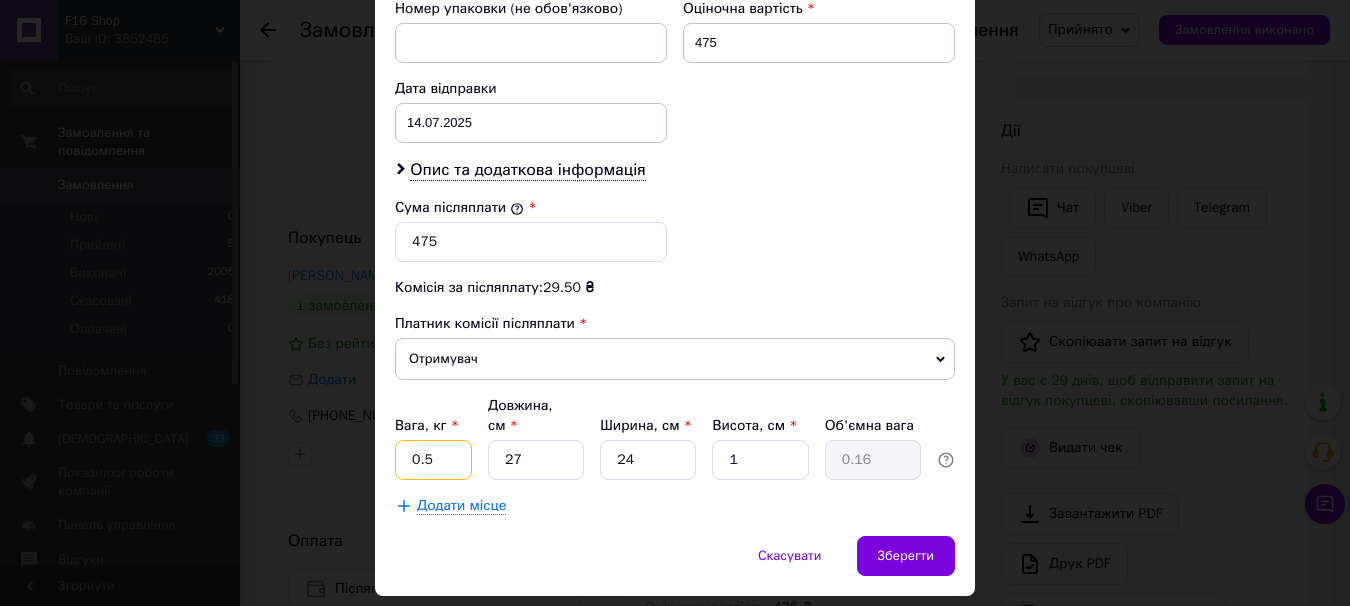type on "0.5" 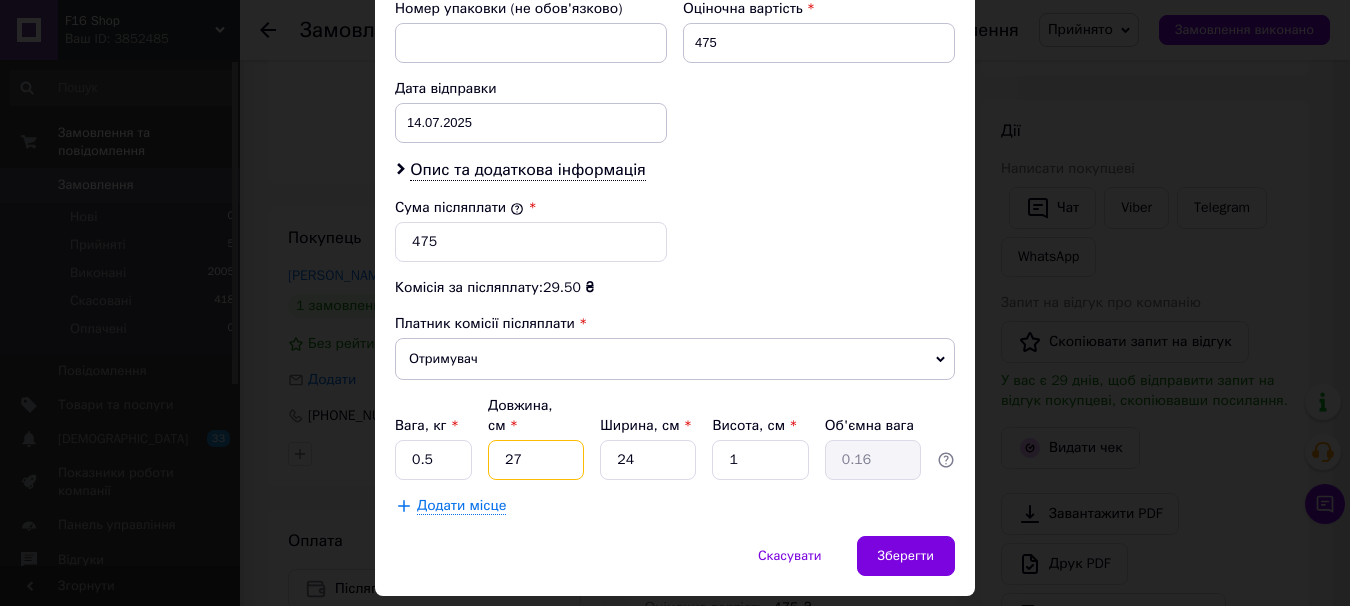 drag, startPoint x: 496, startPoint y: 420, endPoint x: 542, endPoint y: 414, distance: 46.389652 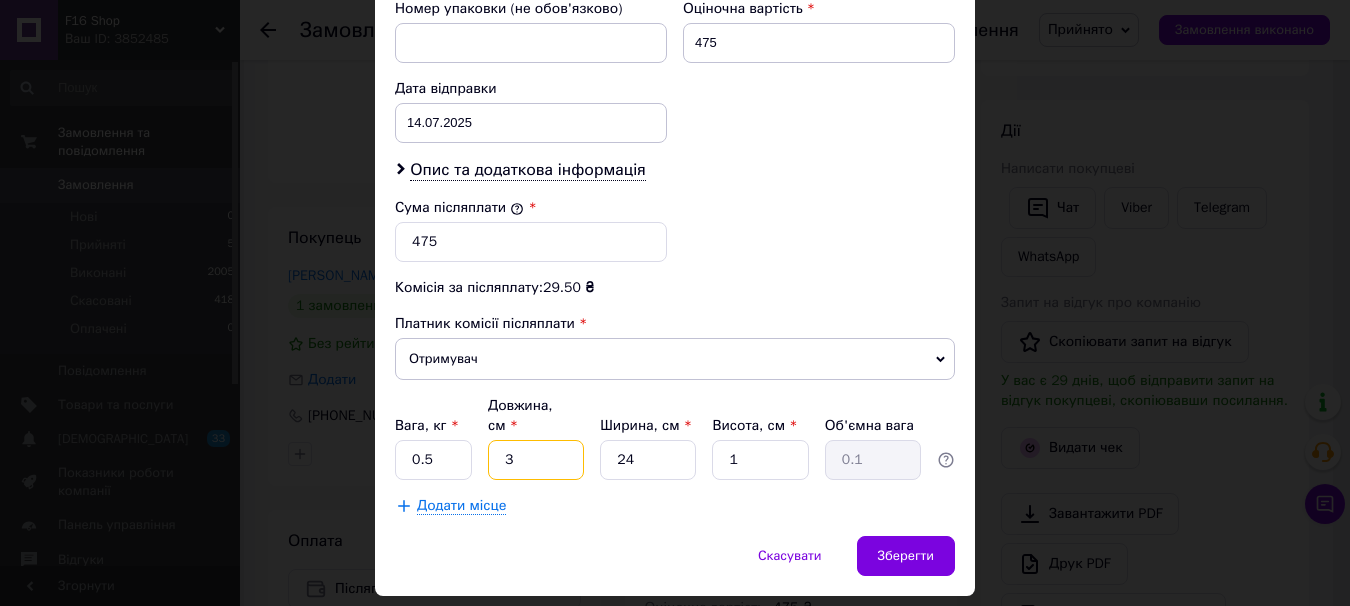 type on "36" 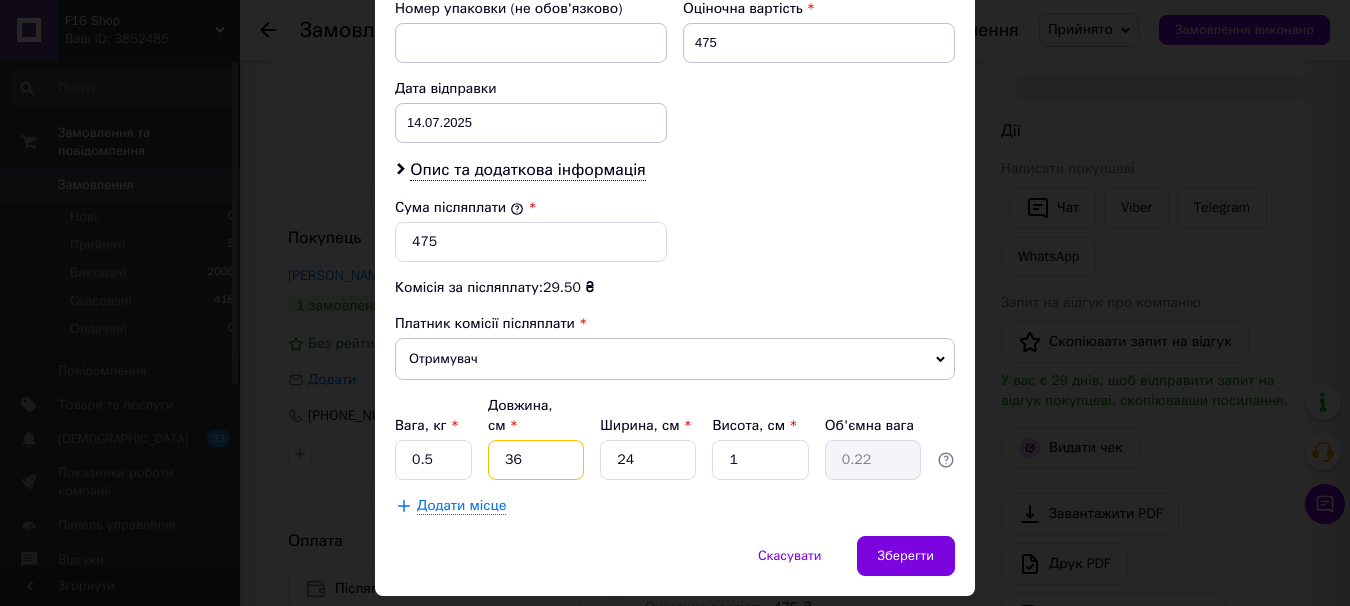 type on "36" 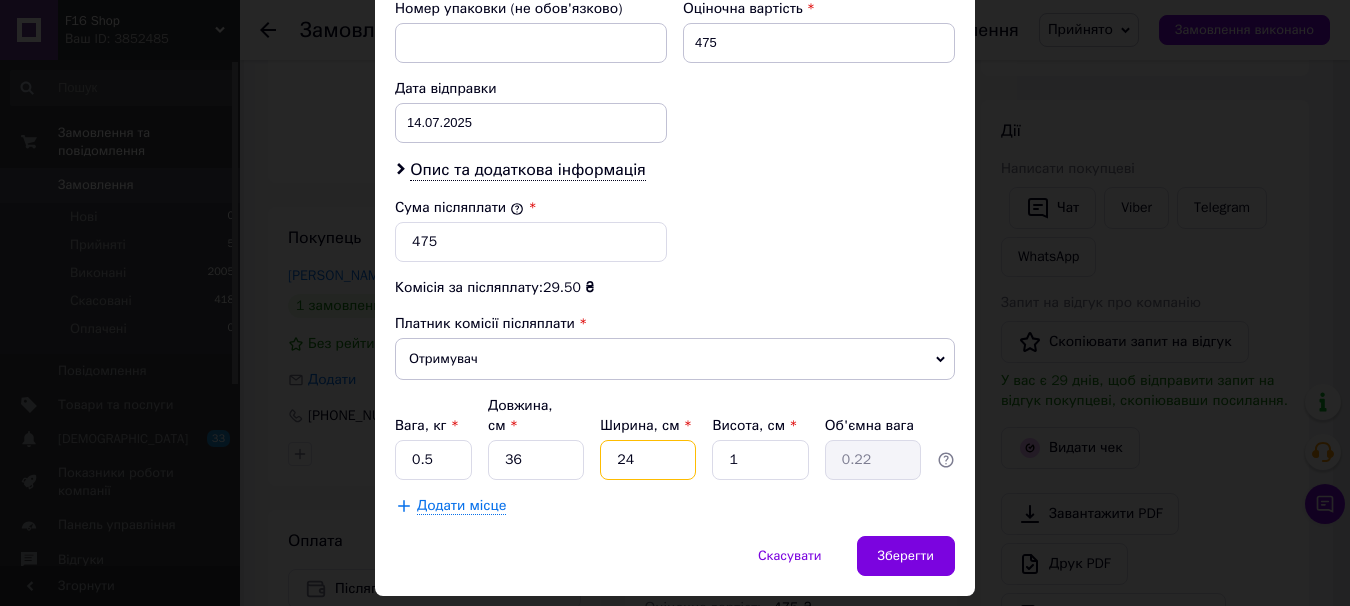 click on "24" at bounding box center [648, 460] 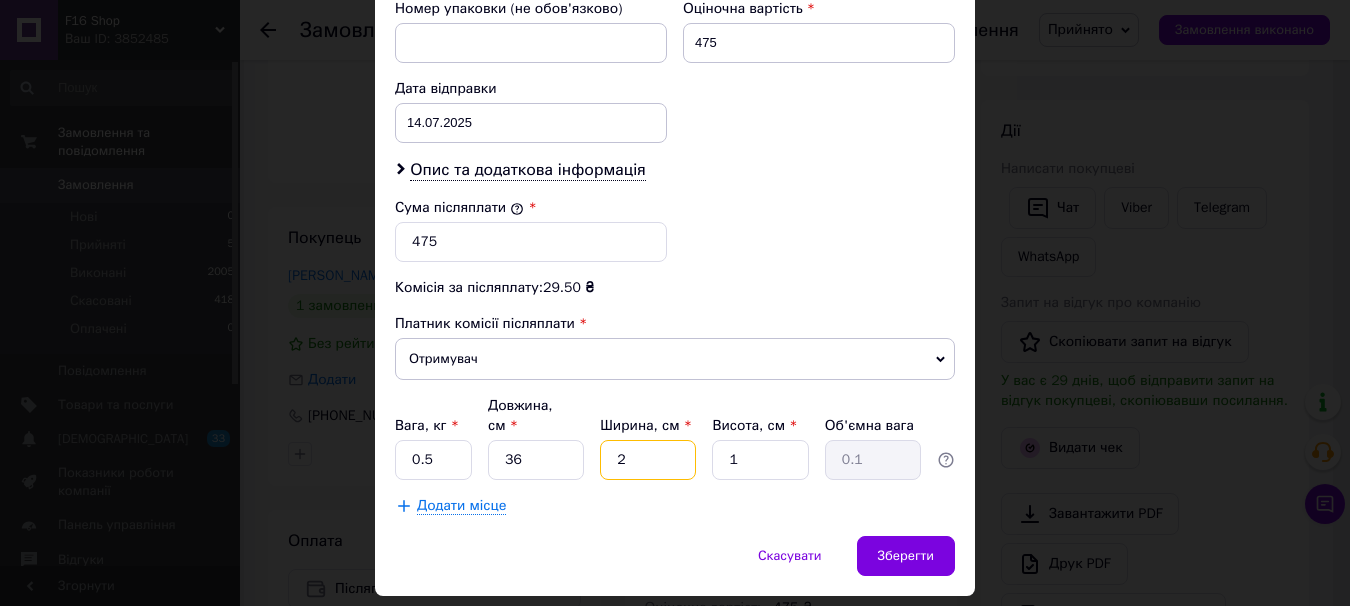 type on "25" 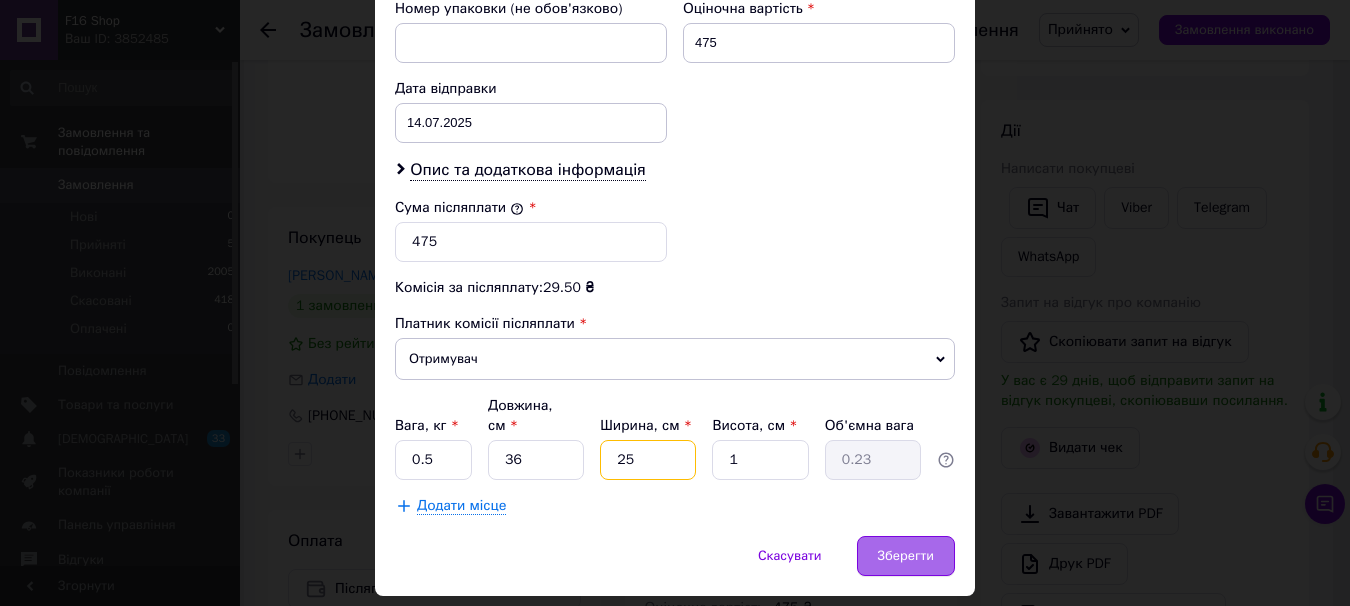 type on "25" 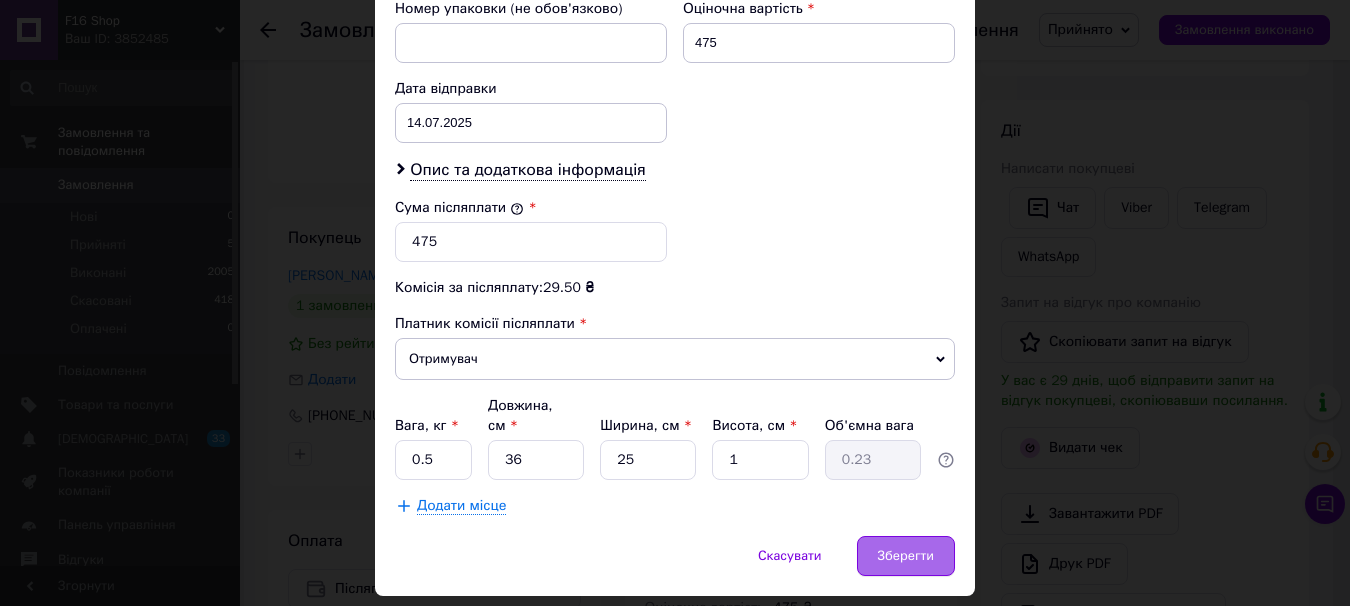 click on "Зберегти" at bounding box center (906, 556) 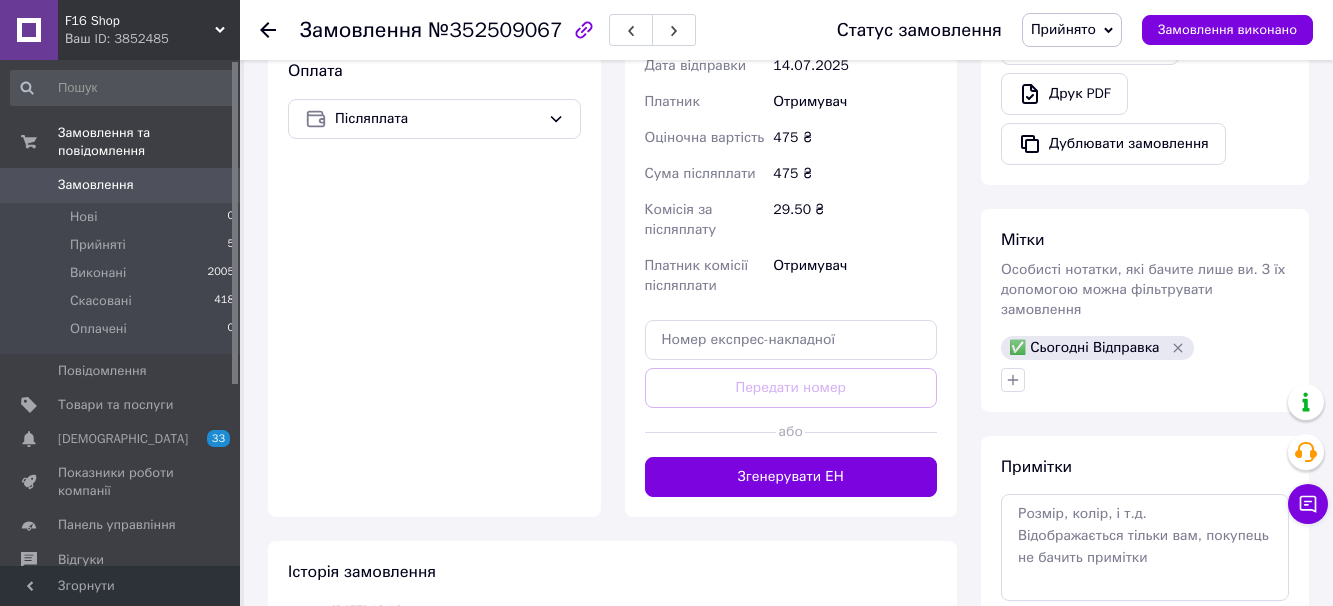 scroll, scrollTop: 800, scrollLeft: 0, axis: vertical 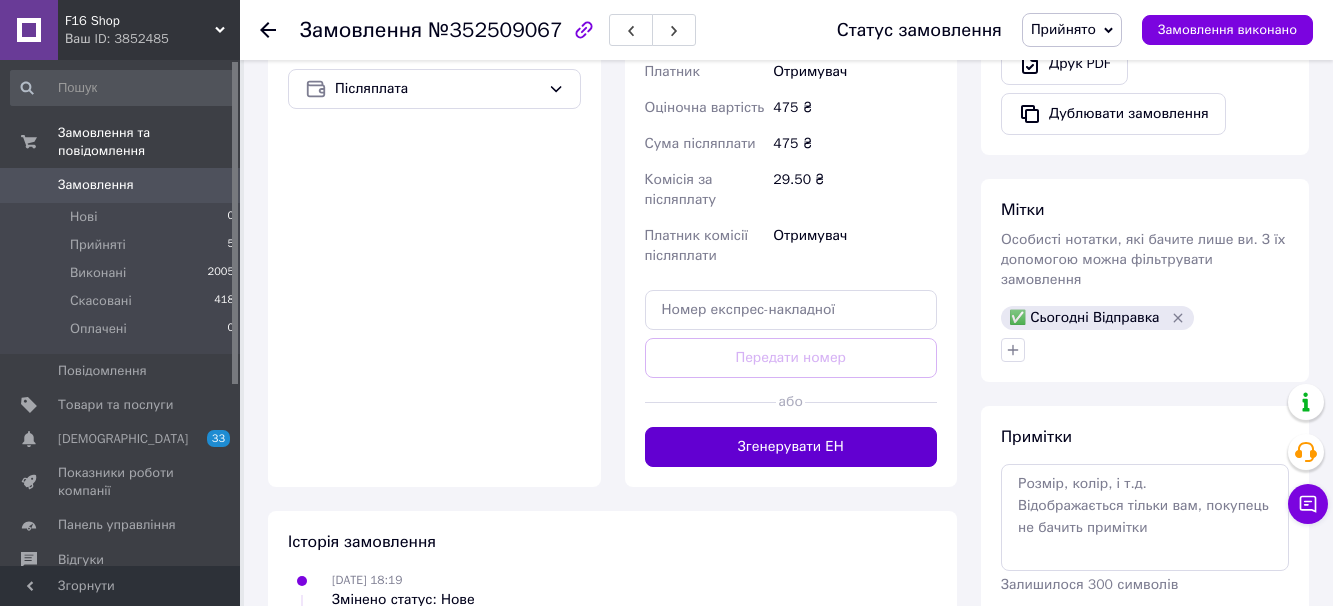 click on "Згенерувати ЕН" at bounding box center [791, 447] 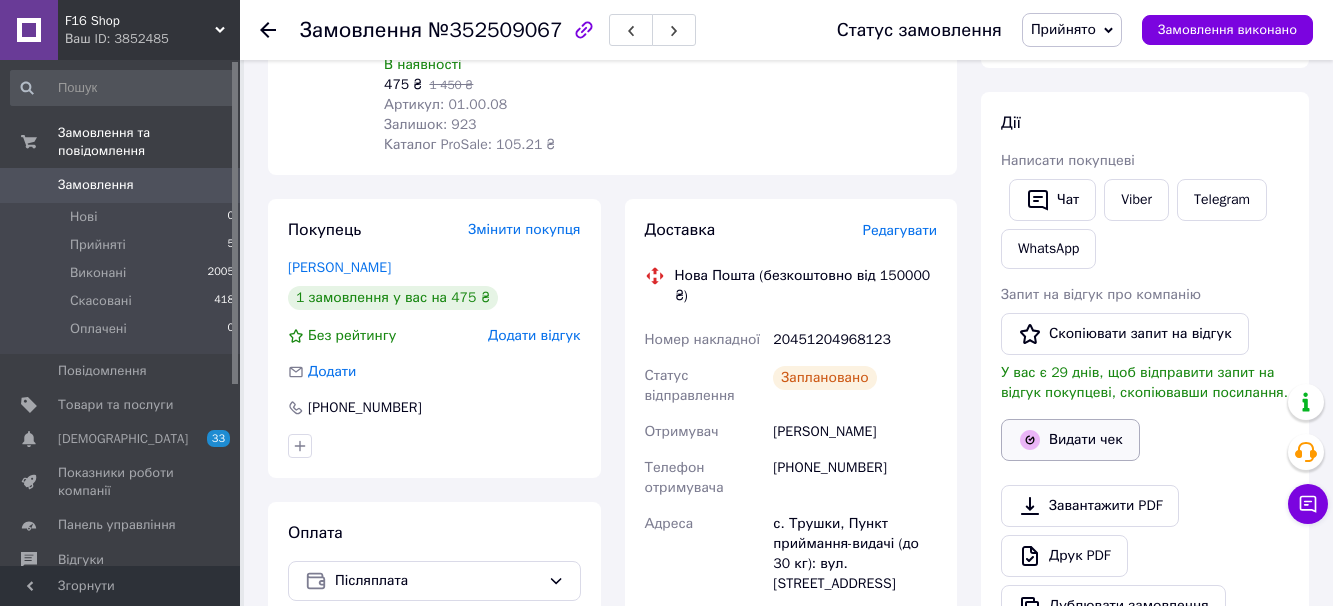 scroll, scrollTop: 300, scrollLeft: 0, axis: vertical 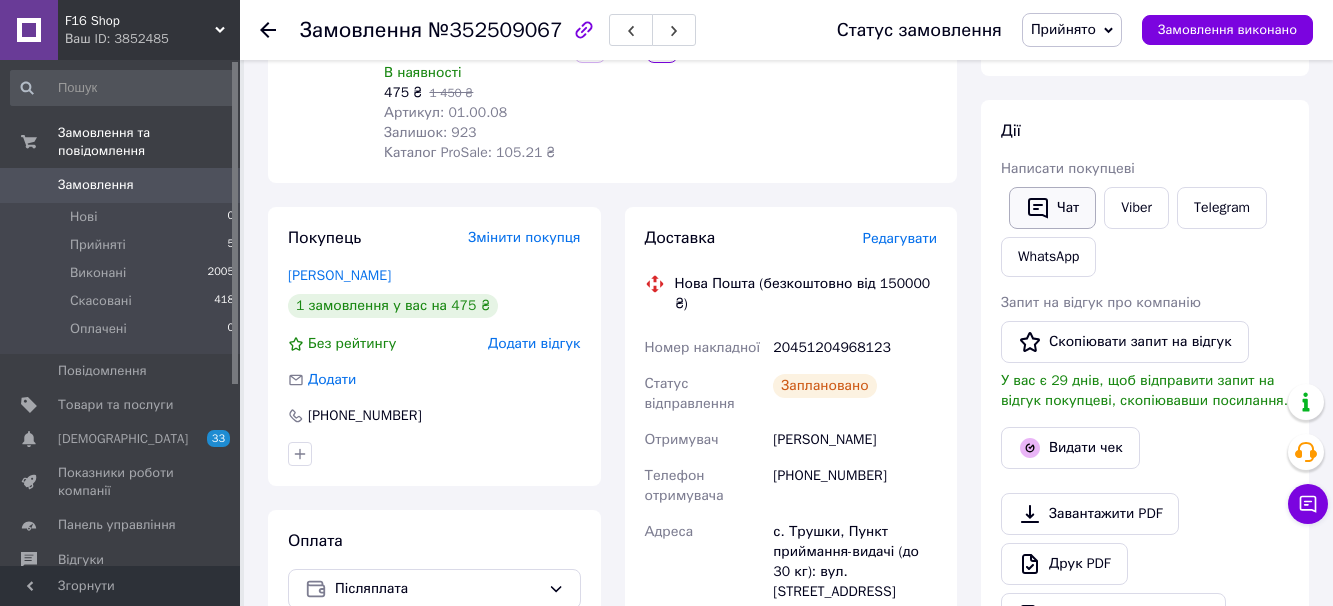click 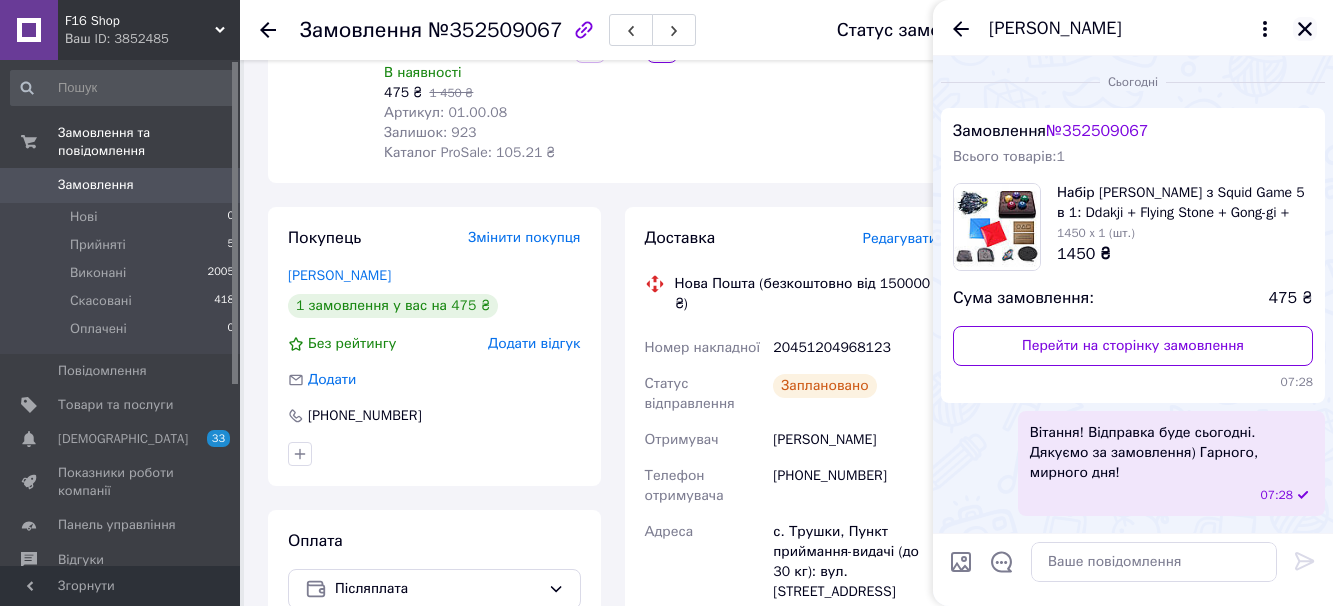click 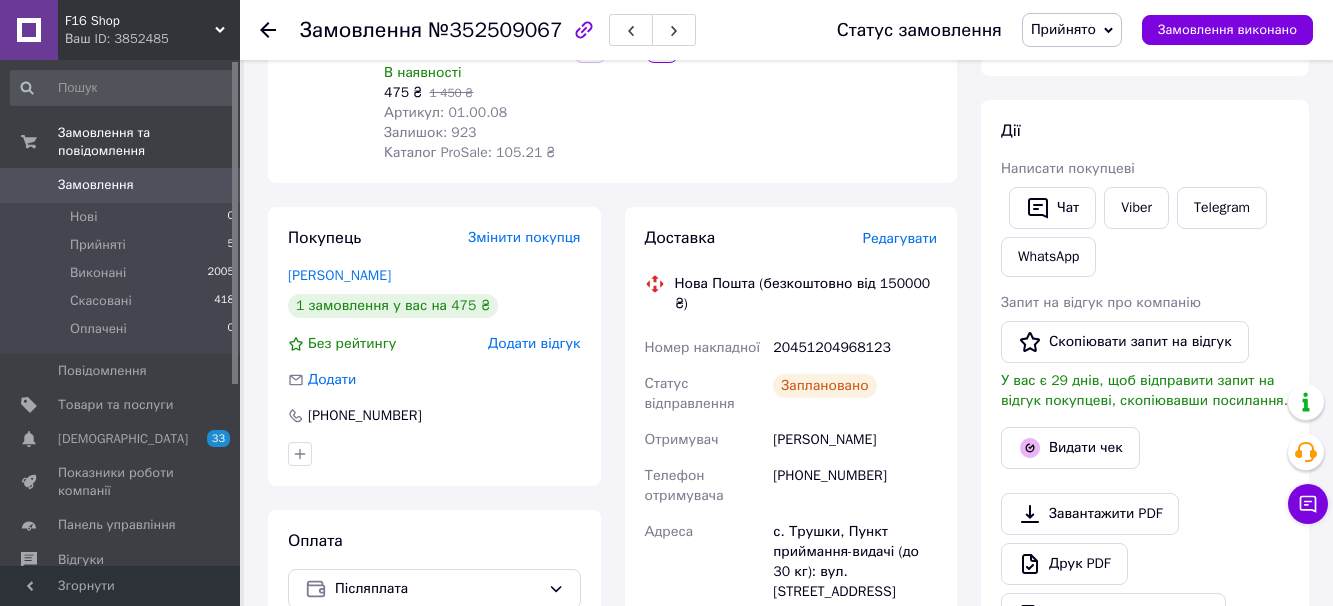 click 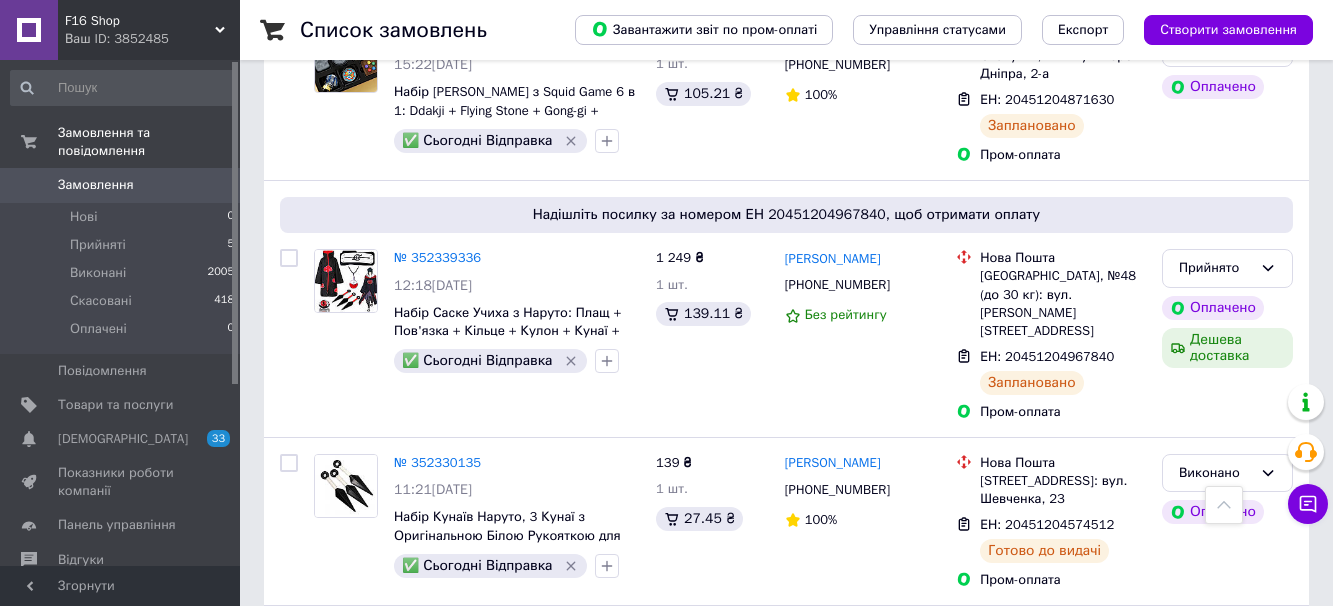 scroll, scrollTop: 1100, scrollLeft: 0, axis: vertical 